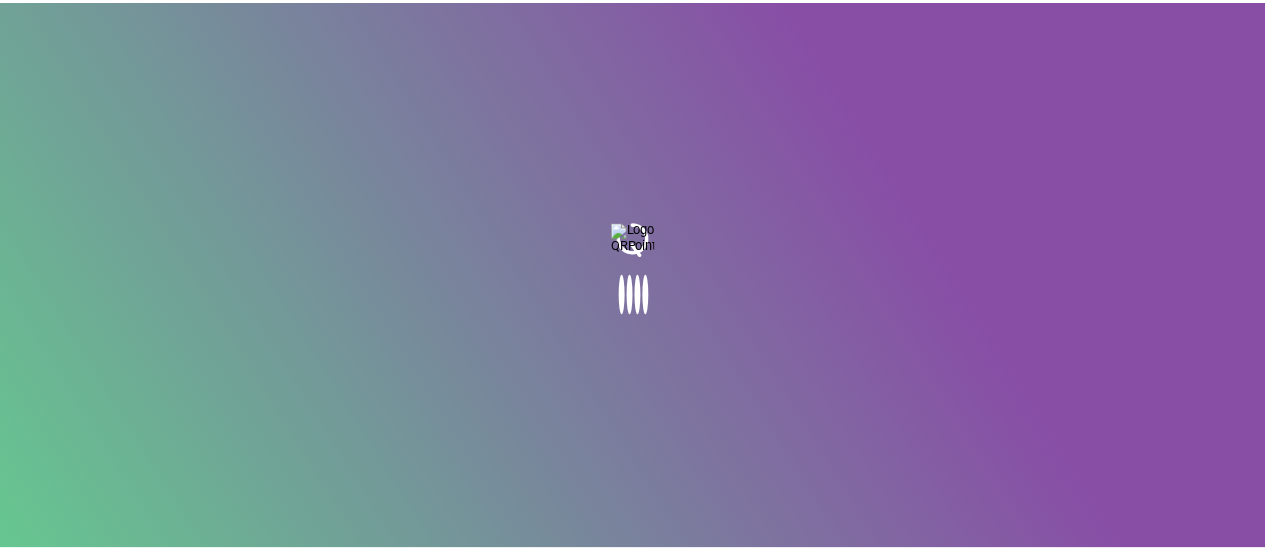 scroll, scrollTop: 0, scrollLeft: 0, axis: both 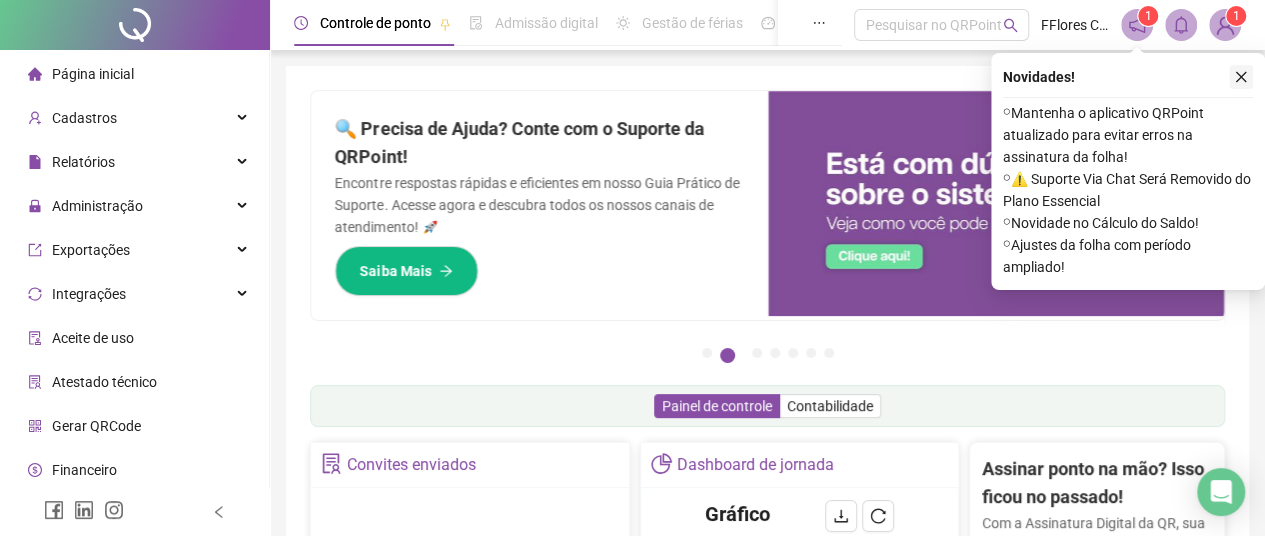 click 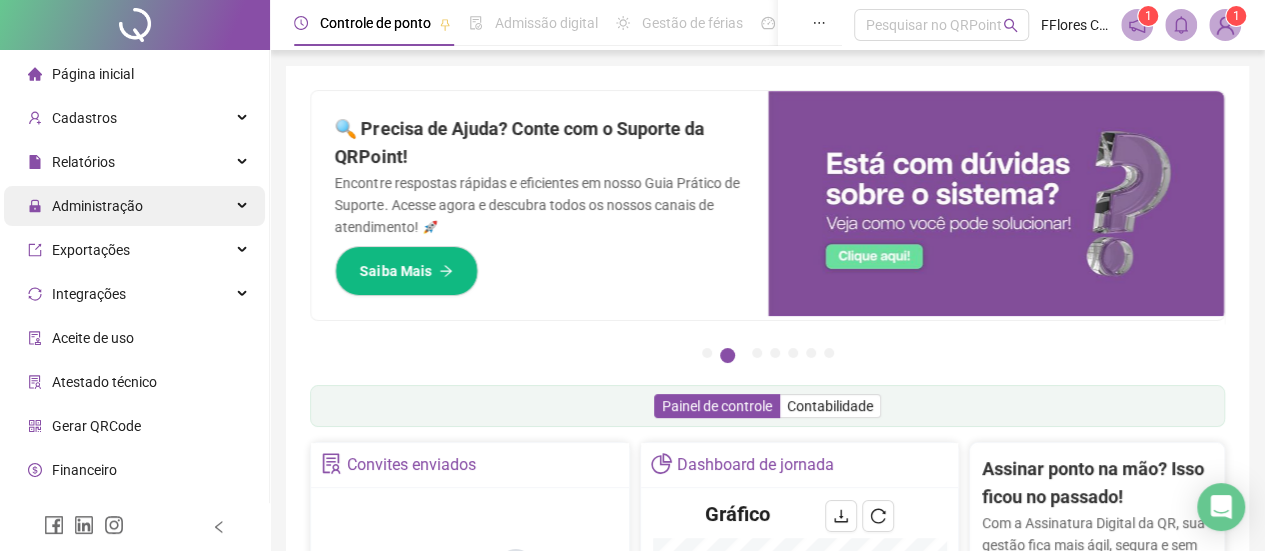click on "Administração" at bounding box center [97, 206] 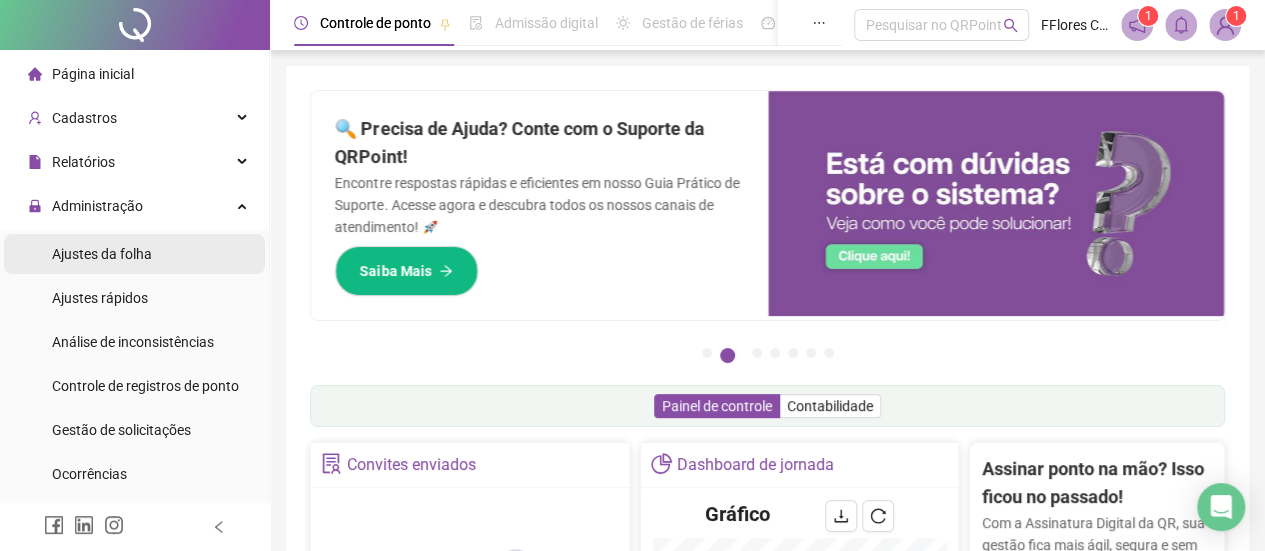 click on "Ajustes da folha" at bounding box center (102, 254) 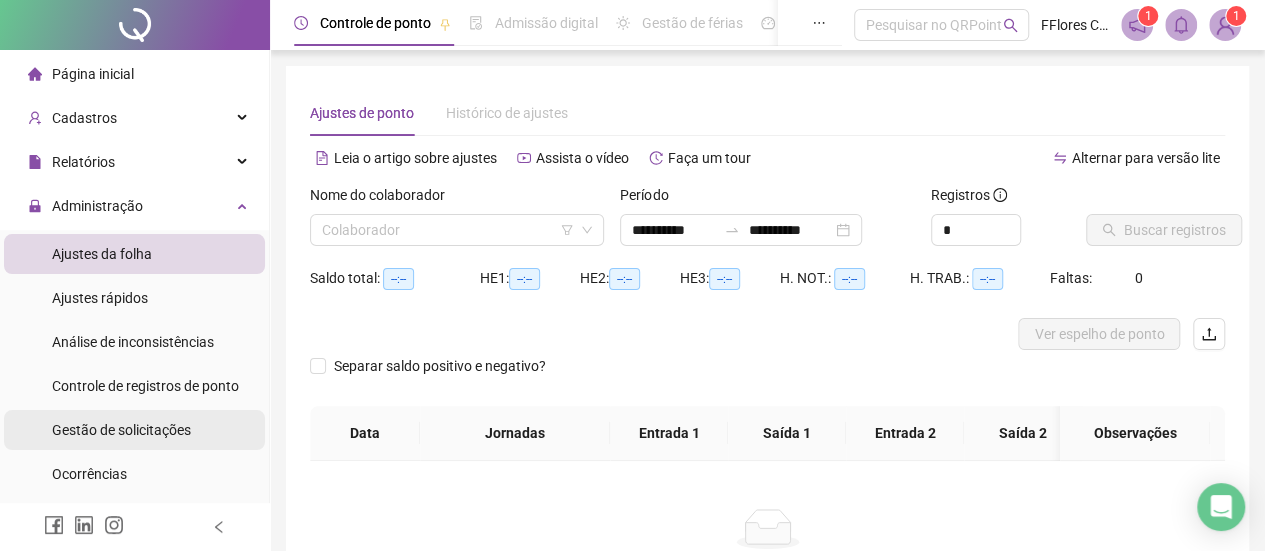 click on "Gestão de solicitações" at bounding box center [121, 430] 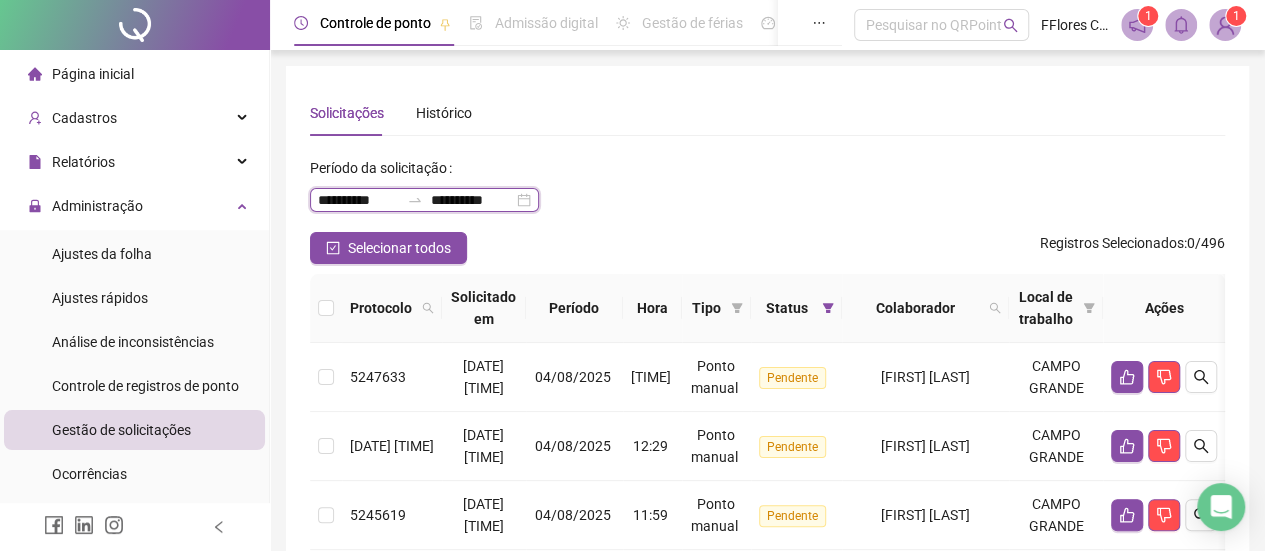 click on "**********" at bounding box center (358, 200) 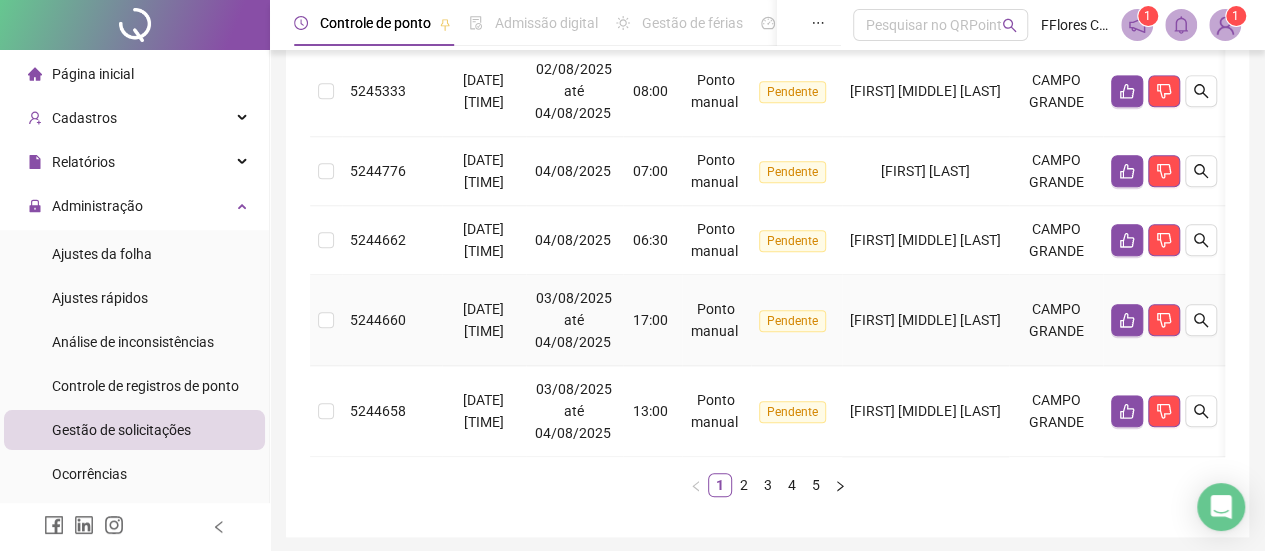 scroll, scrollTop: 906, scrollLeft: 0, axis: vertical 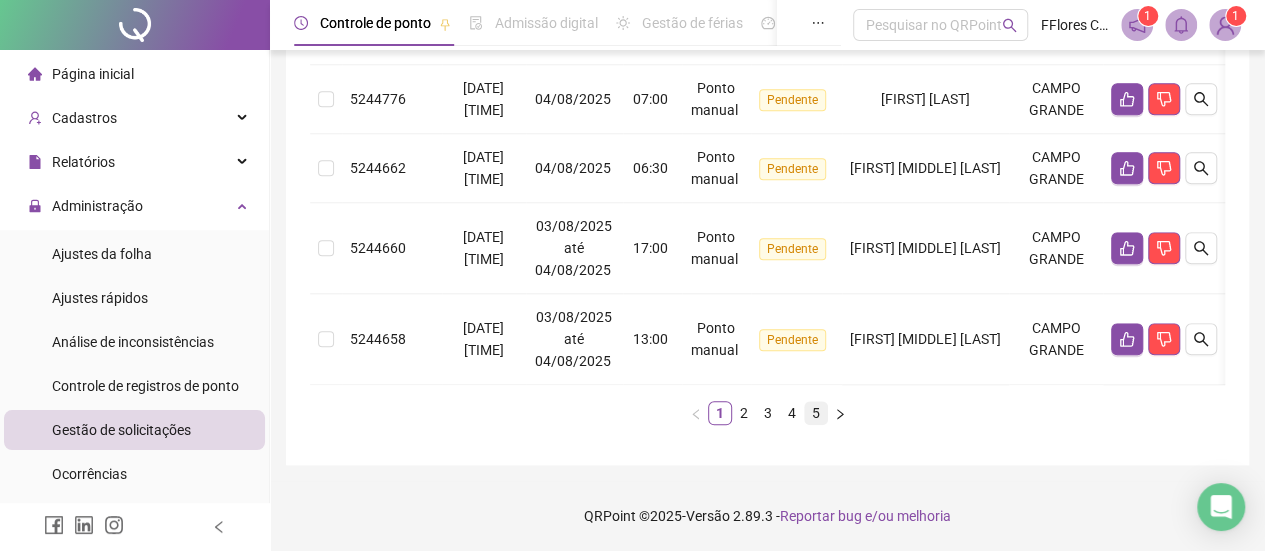 click on "5" at bounding box center [816, 413] 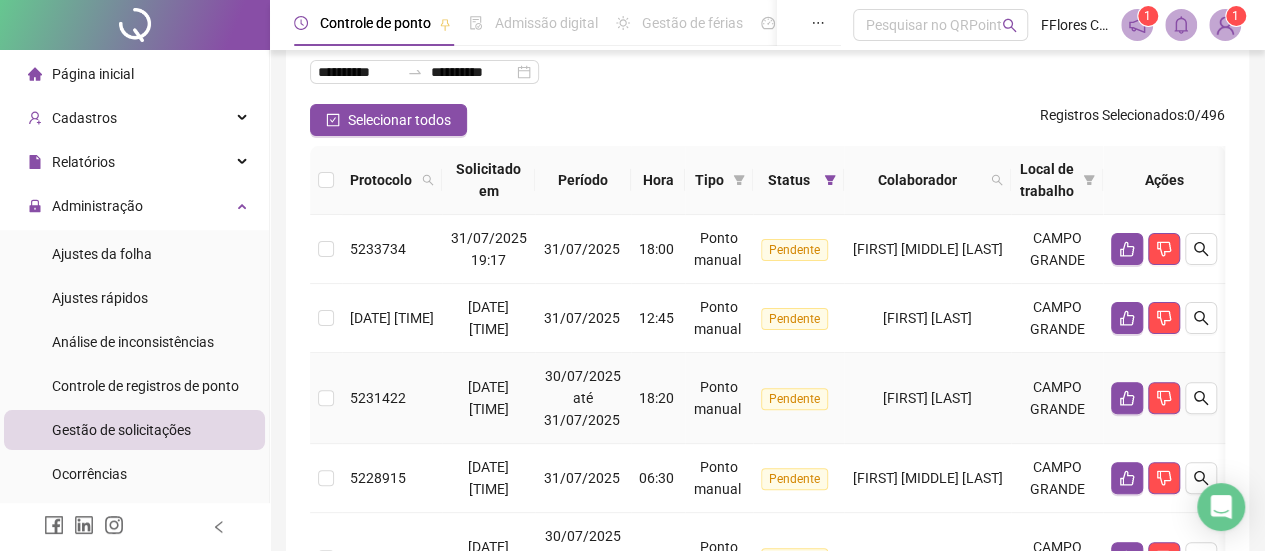 scroll, scrollTop: 0, scrollLeft: 0, axis: both 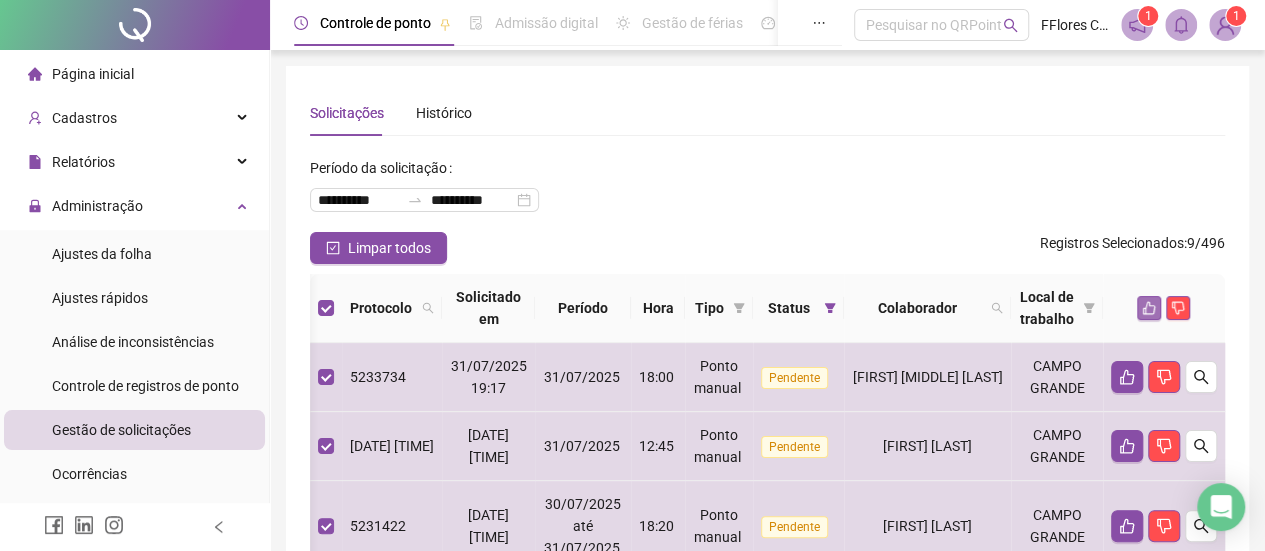 click 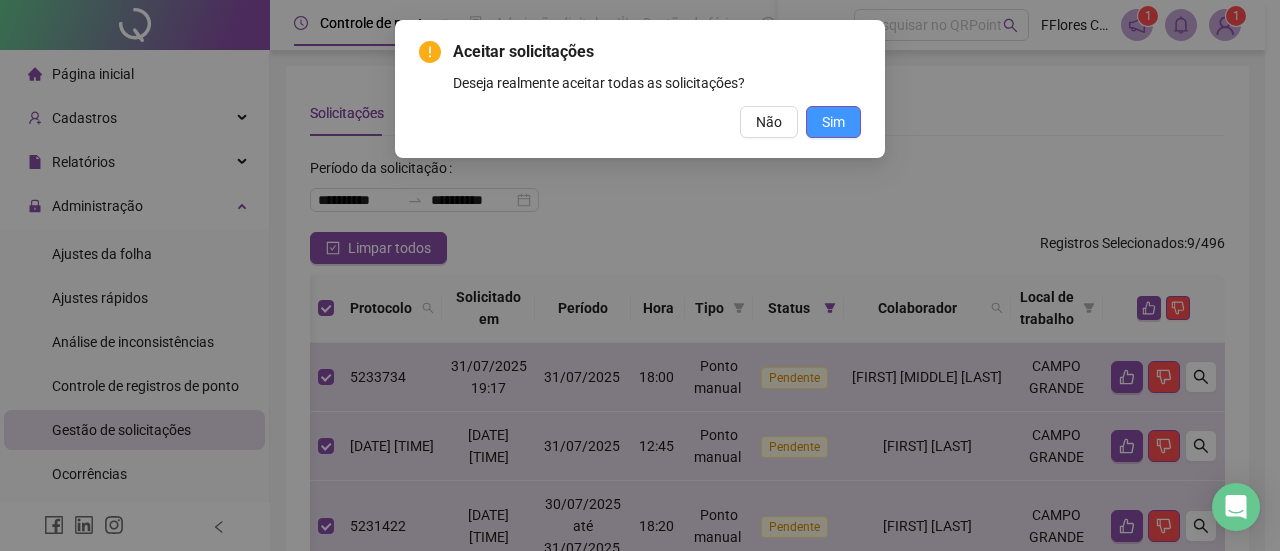 click on "Sim" at bounding box center (833, 122) 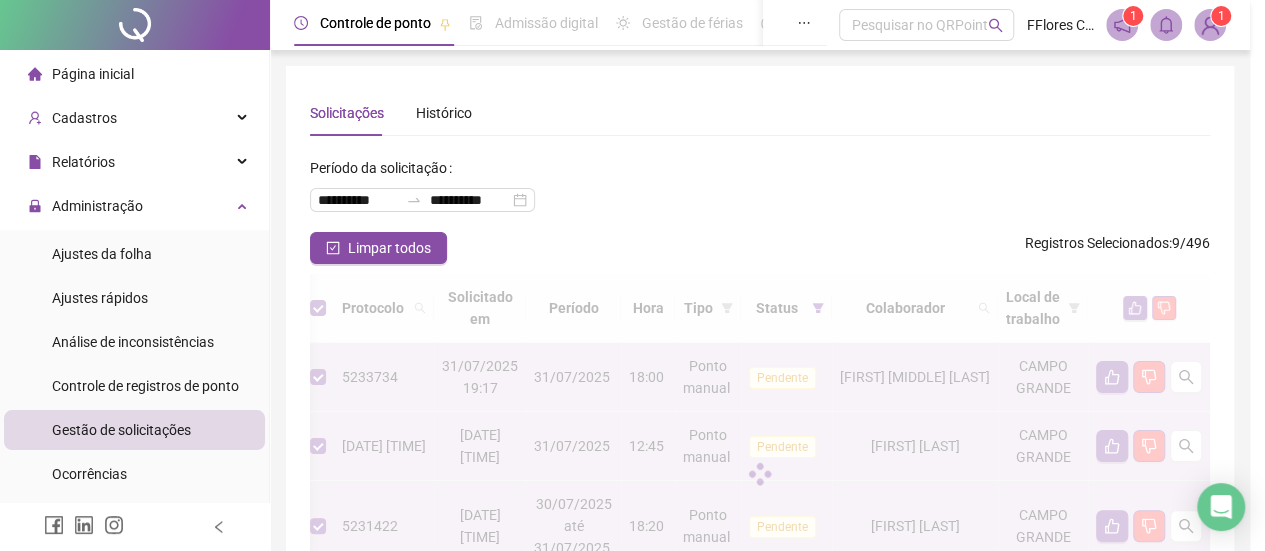 scroll, scrollTop: 0, scrollLeft: 43, axis: horizontal 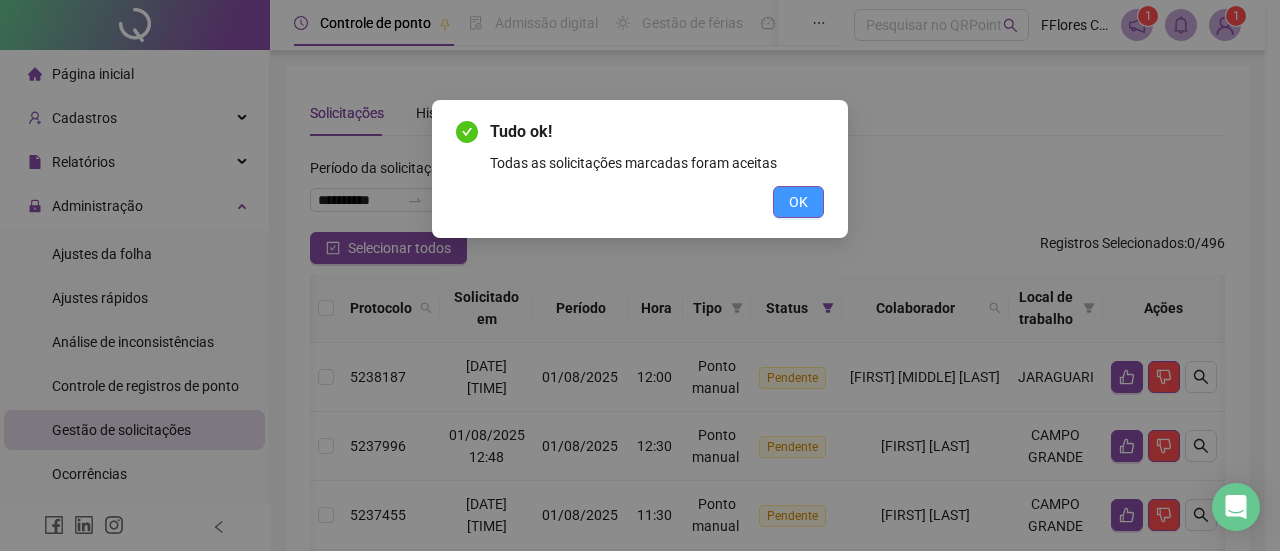 click on "OK" at bounding box center (798, 202) 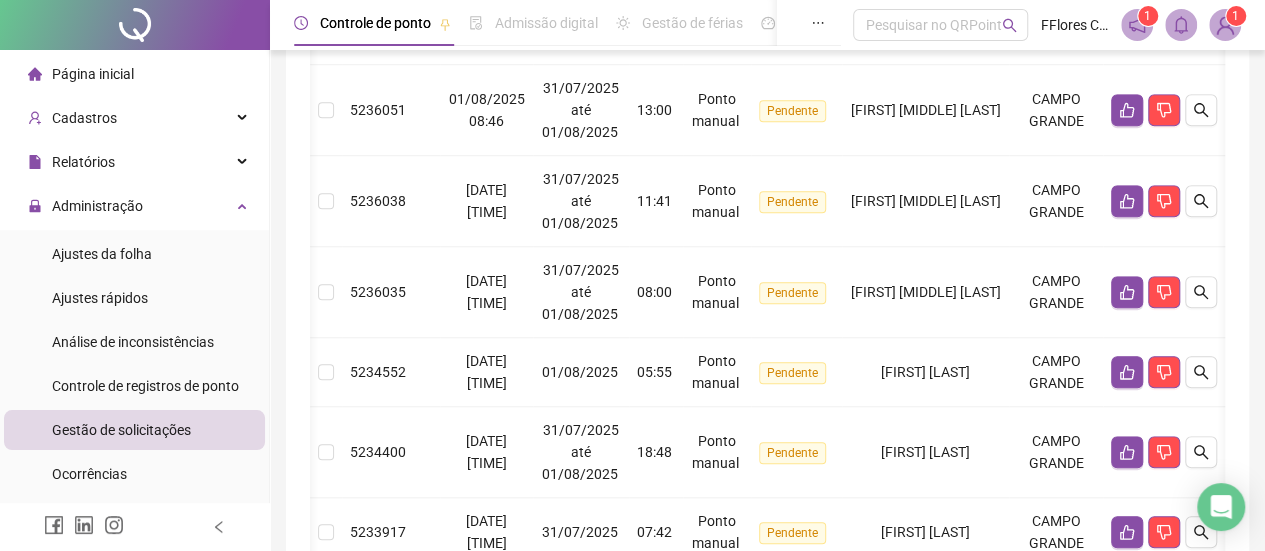 scroll, scrollTop: 900, scrollLeft: 0, axis: vertical 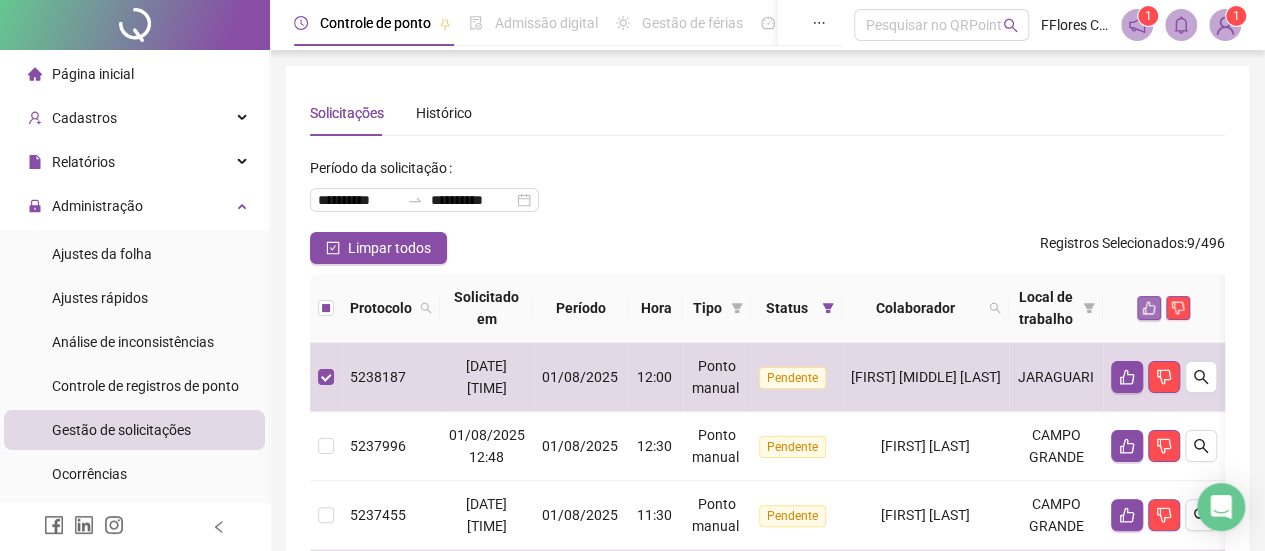 click 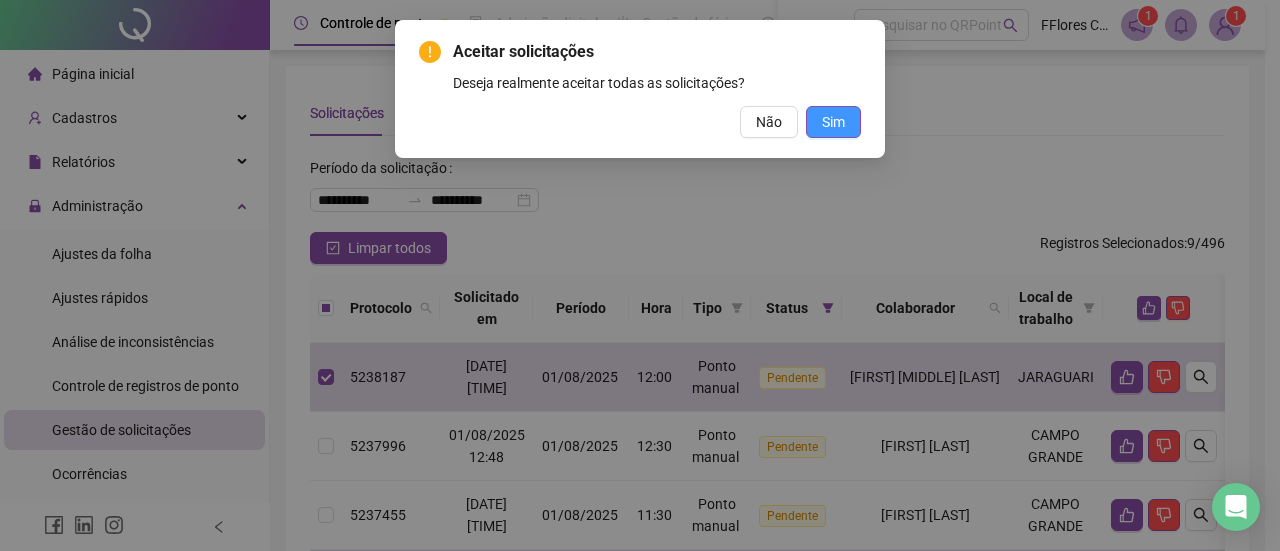click on "Sim" at bounding box center (833, 122) 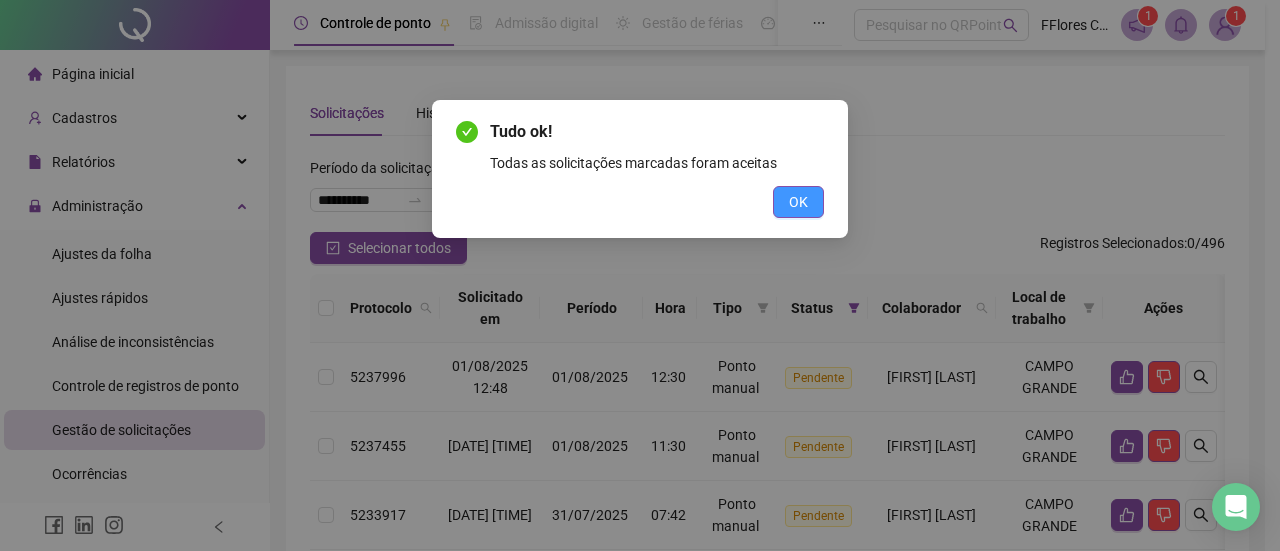 click on "OK" at bounding box center [798, 202] 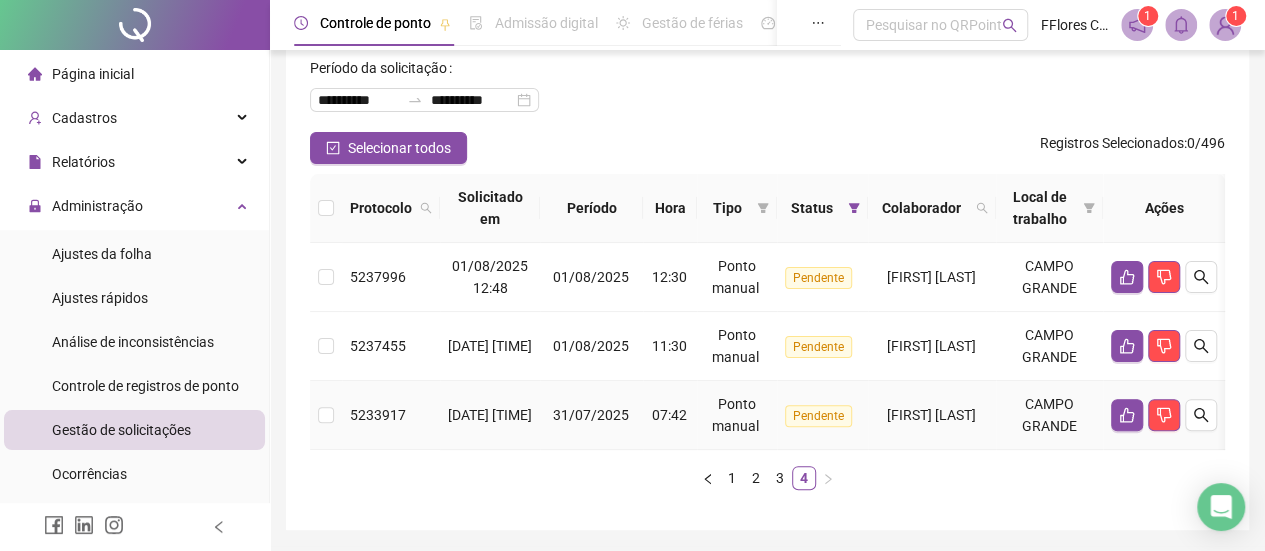 scroll, scrollTop: 163, scrollLeft: 0, axis: vertical 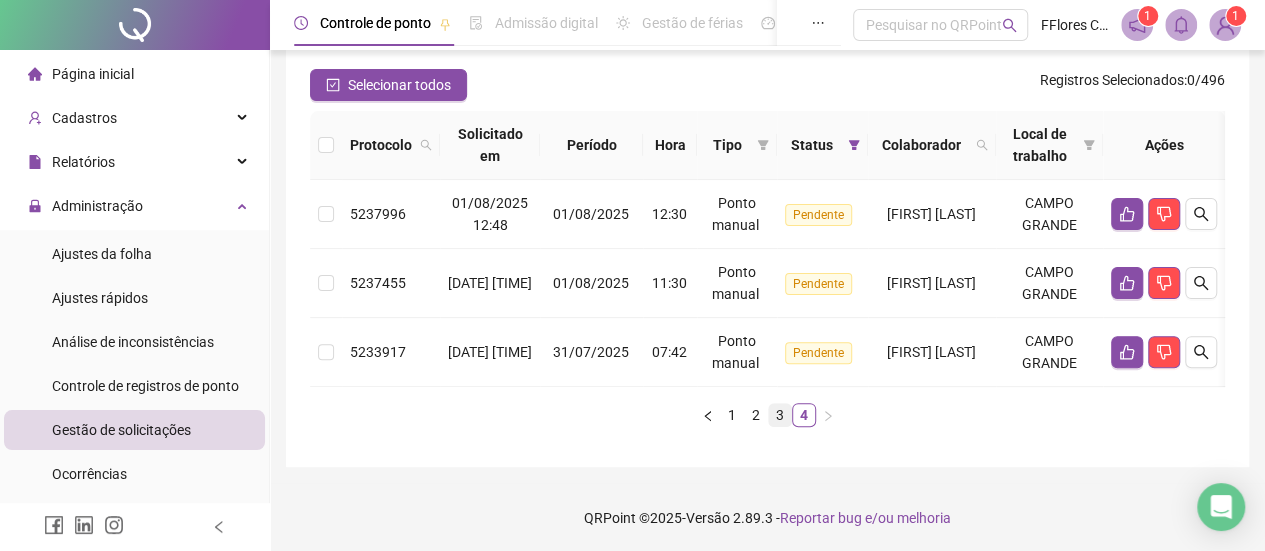 click on "3" at bounding box center (780, 415) 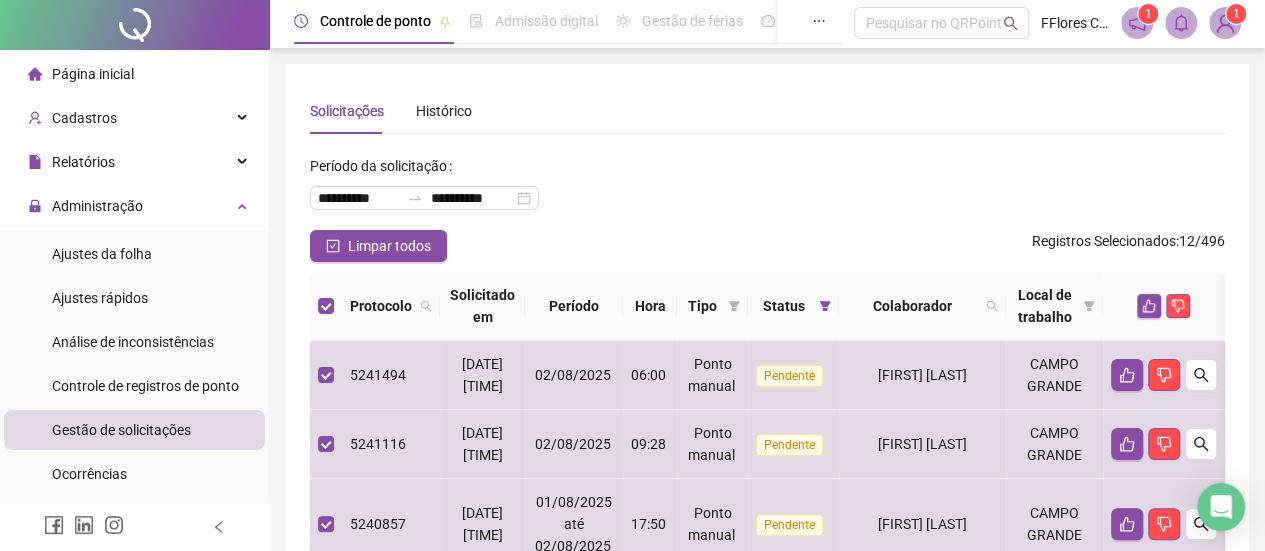 scroll, scrollTop: 0, scrollLeft: 0, axis: both 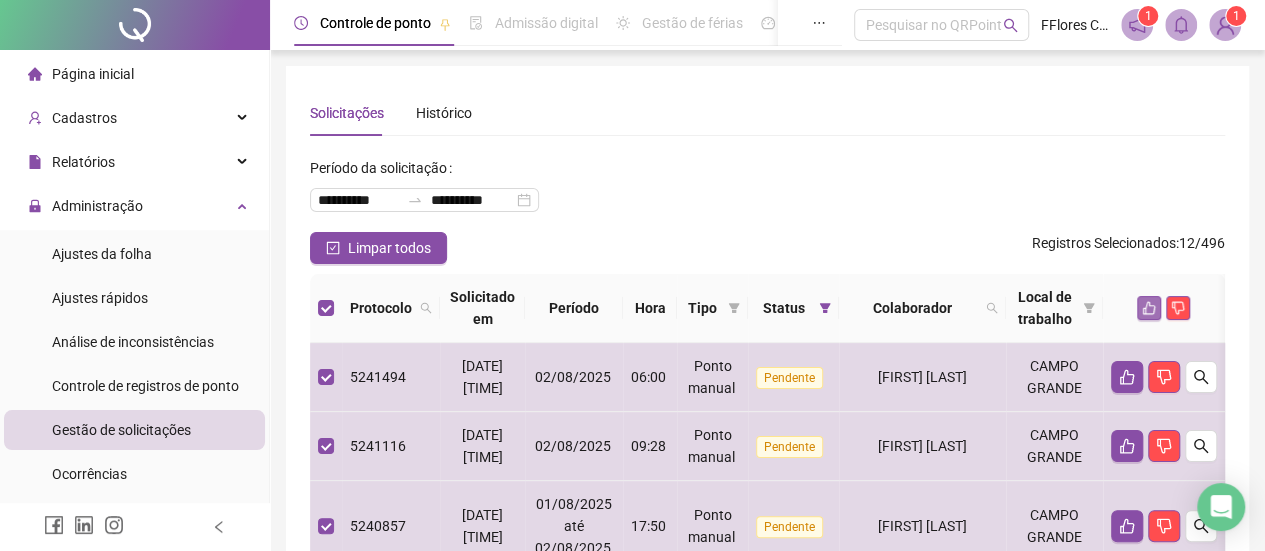 click 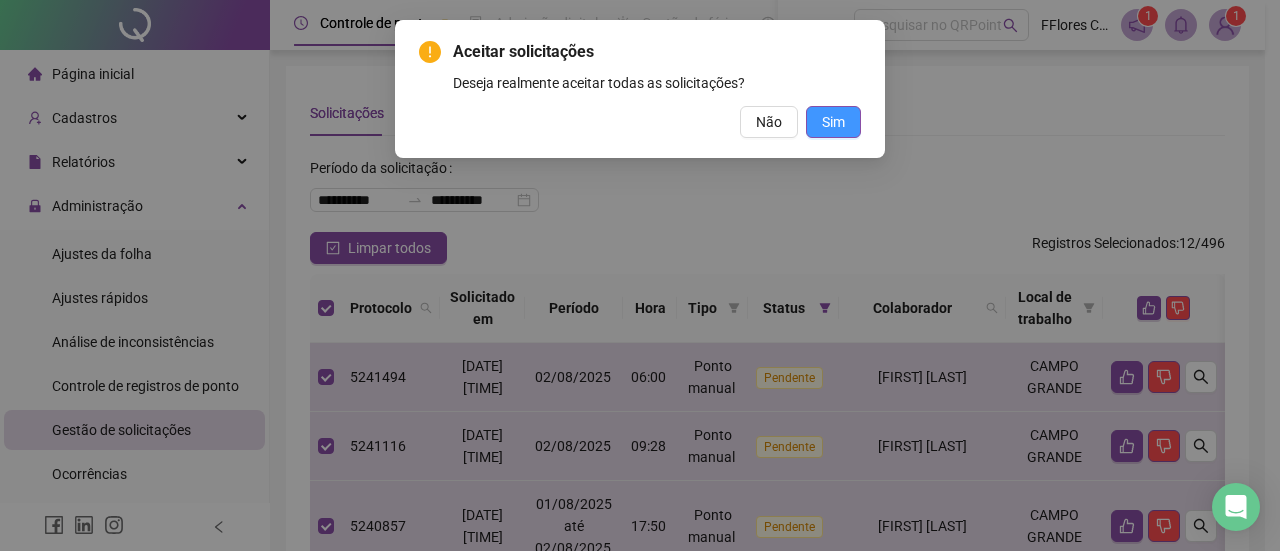 click on "Sim" at bounding box center (833, 122) 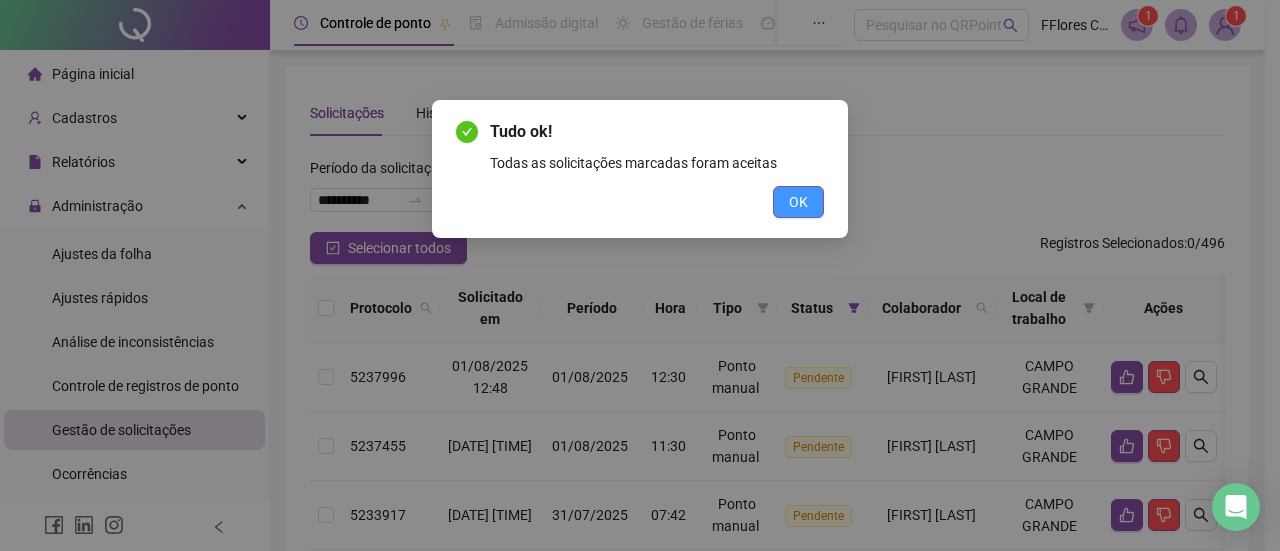 click on "OK" at bounding box center [798, 202] 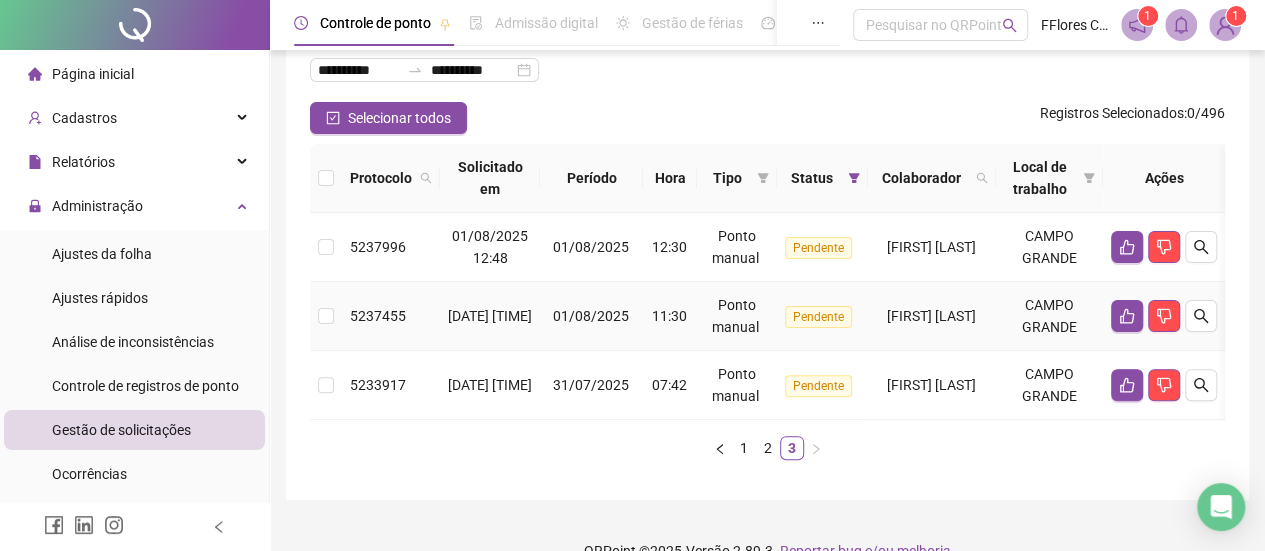scroll, scrollTop: 178, scrollLeft: 0, axis: vertical 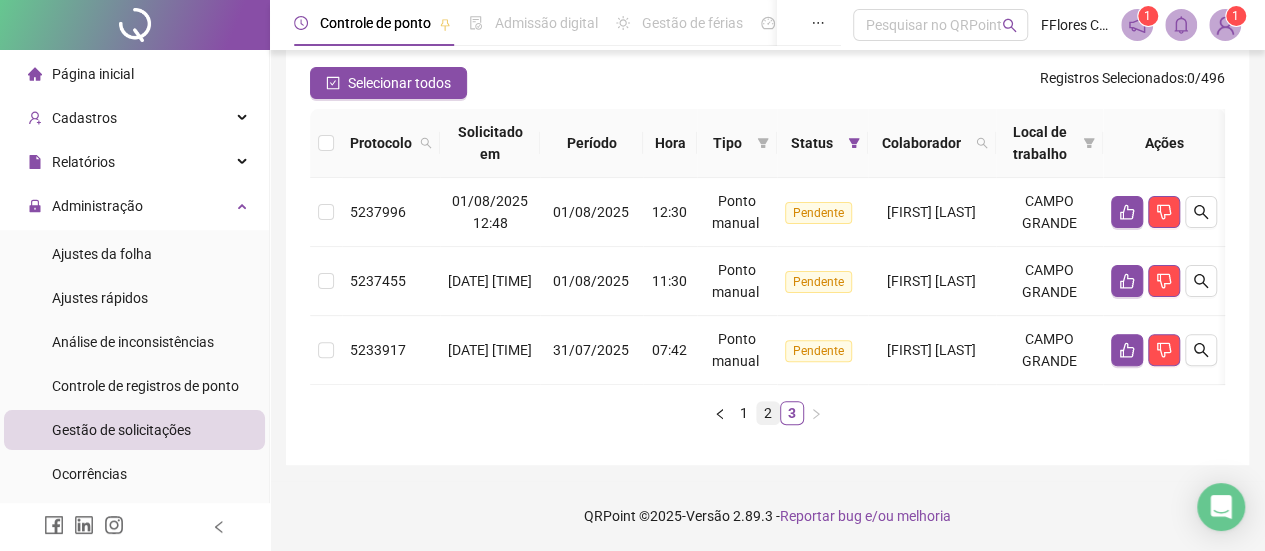 click on "2" at bounding box center [768, 413] 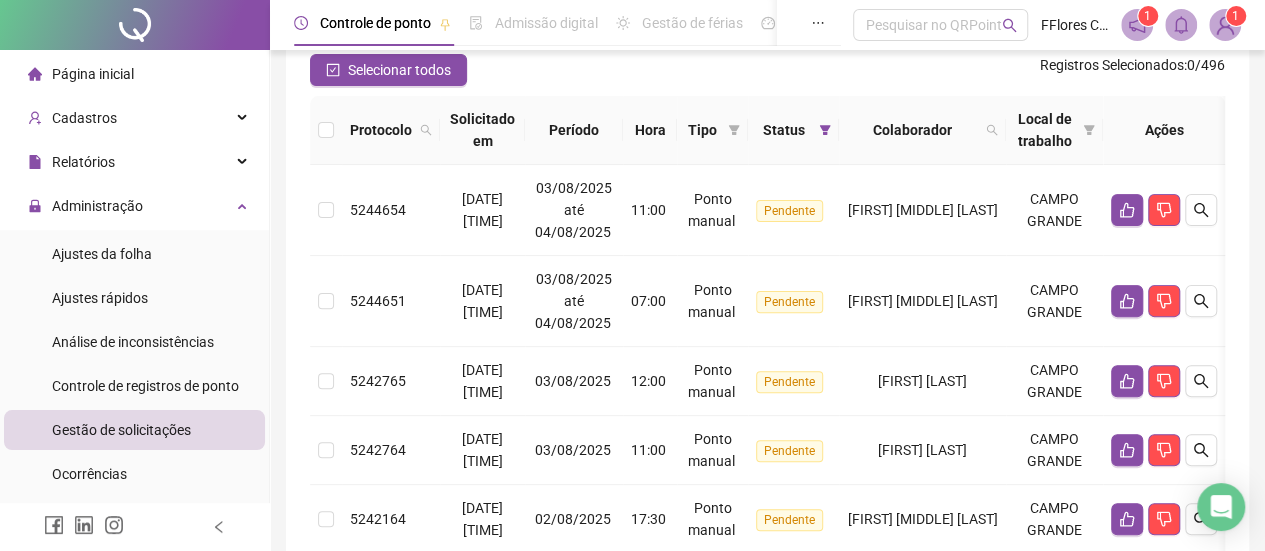 click at bounding box center [326, 130] 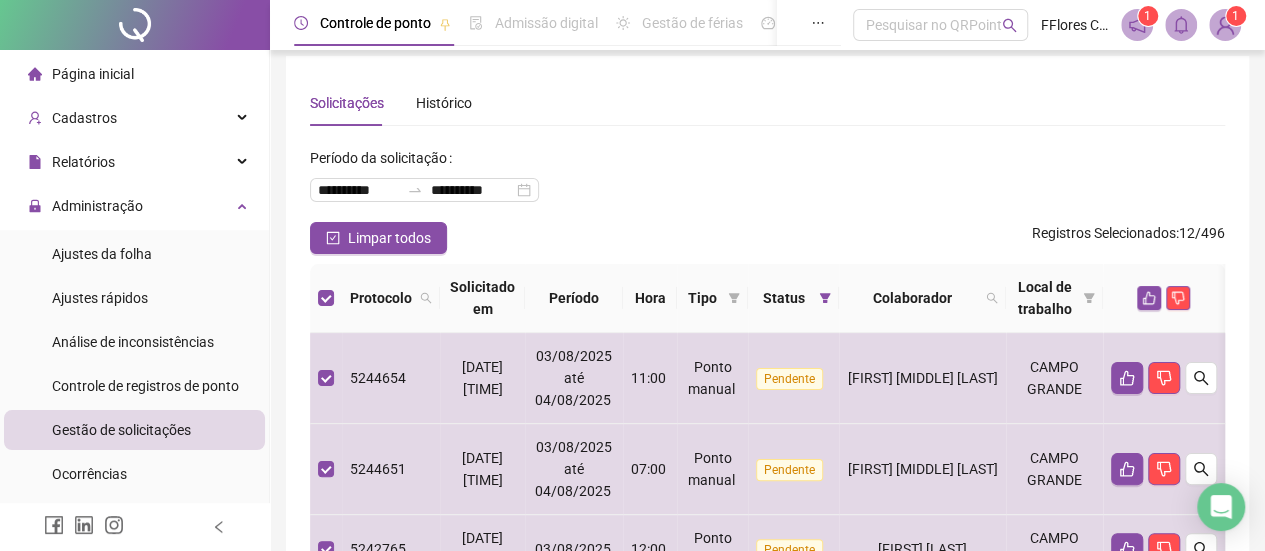 scroll, scrollTop: 0, scrollLeft: 0, axis: both 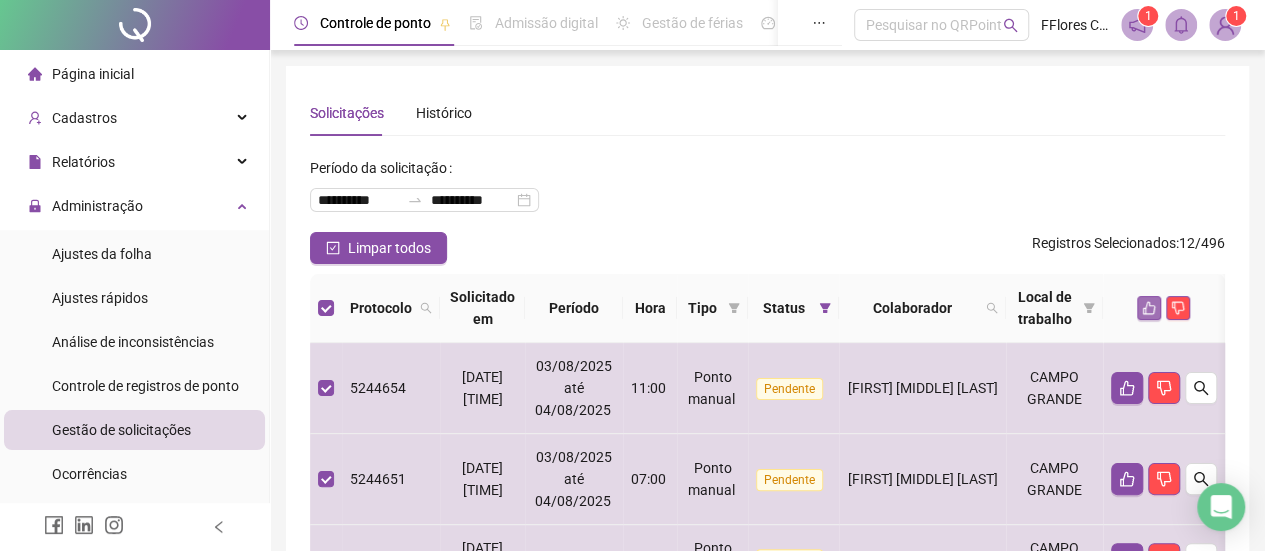 click 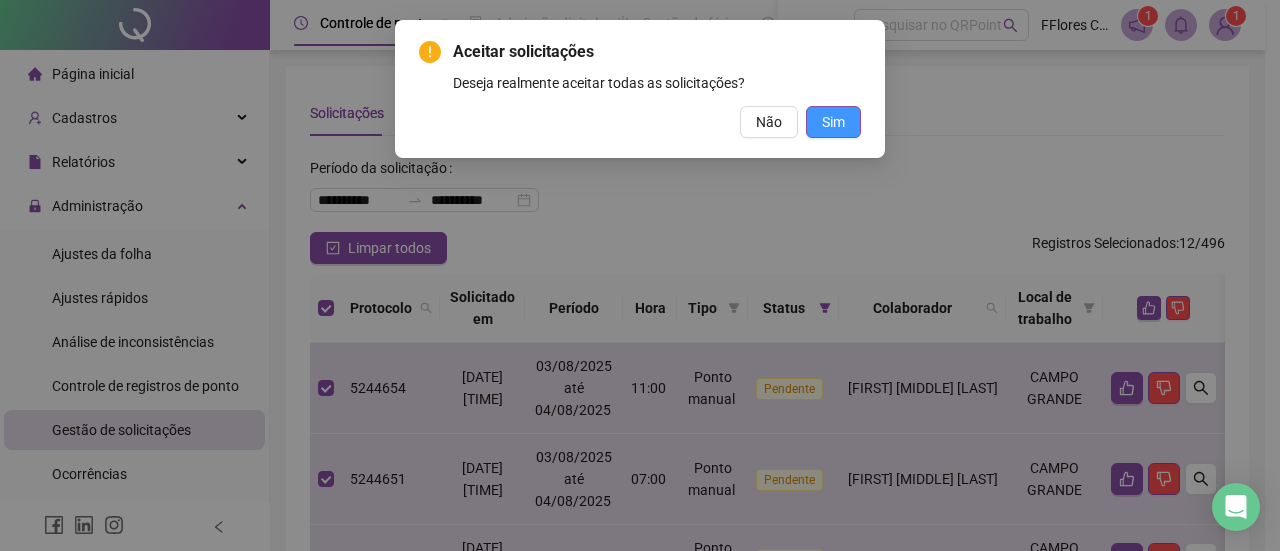 click on "Sim" at bounding box center [833, 122] 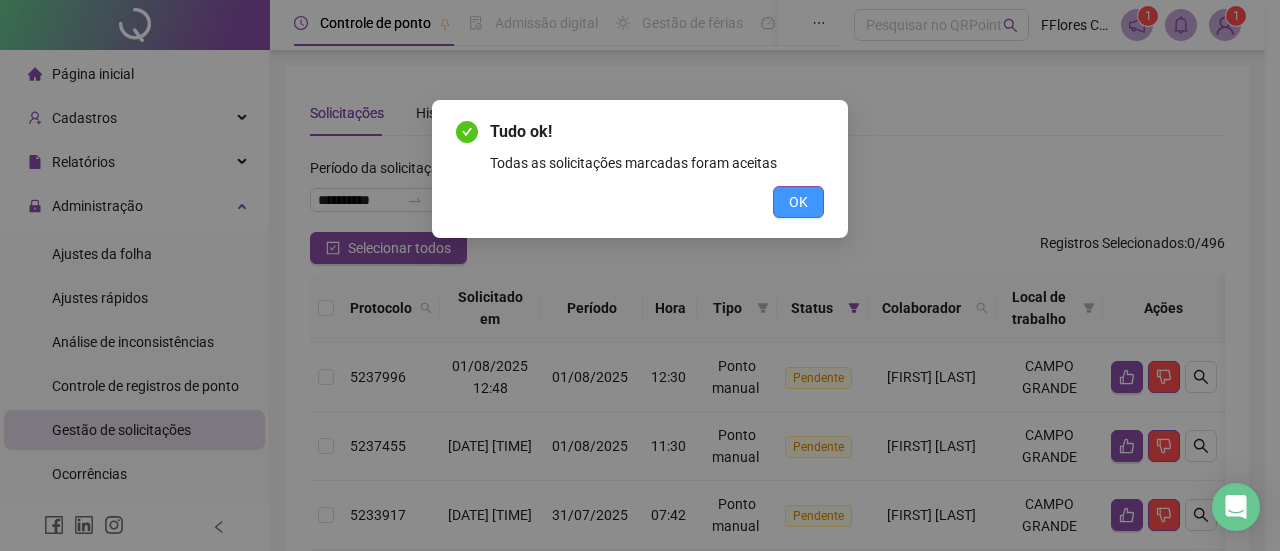 click on "OK" at bounding box center [798, 202] 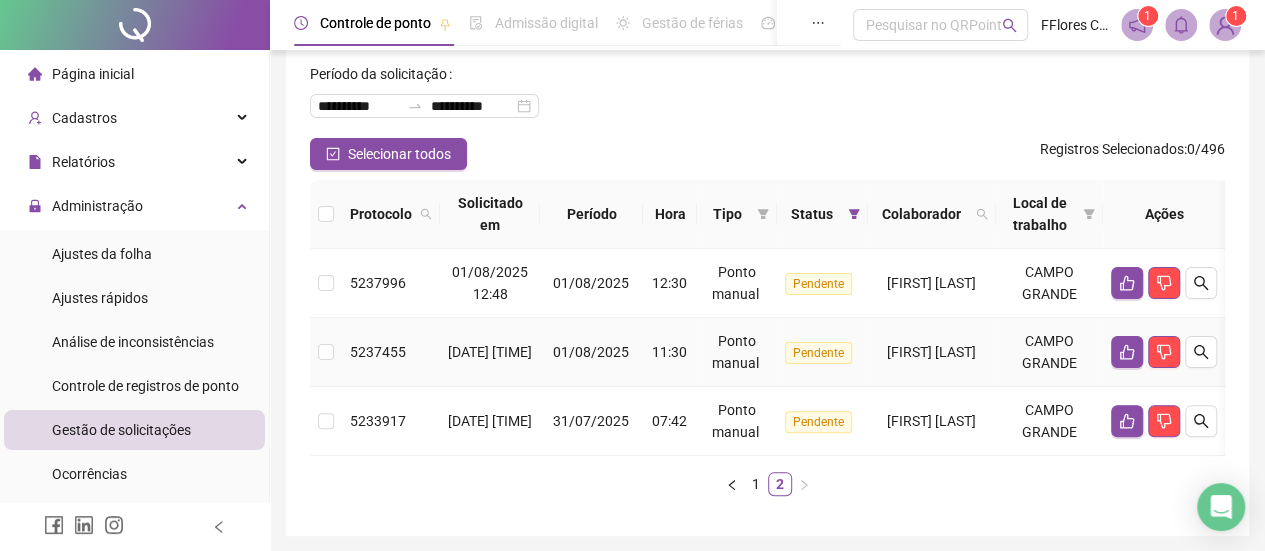 scroll, scrollTop: 163, scrollLeft: 0, axis: vertical 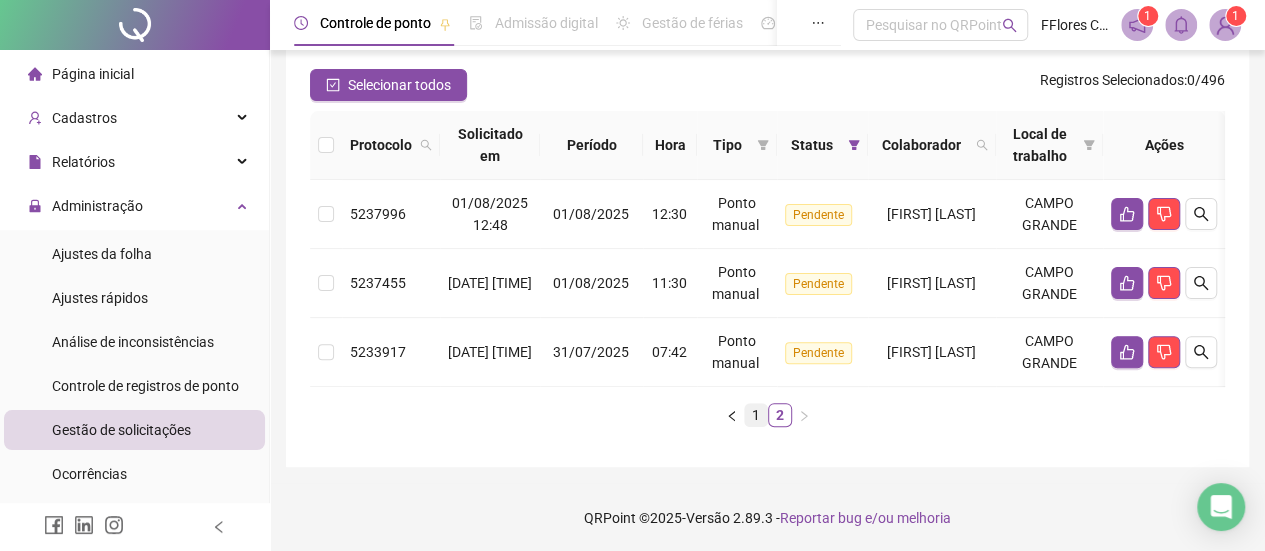 click on "1" at bounding box center (756, 415) 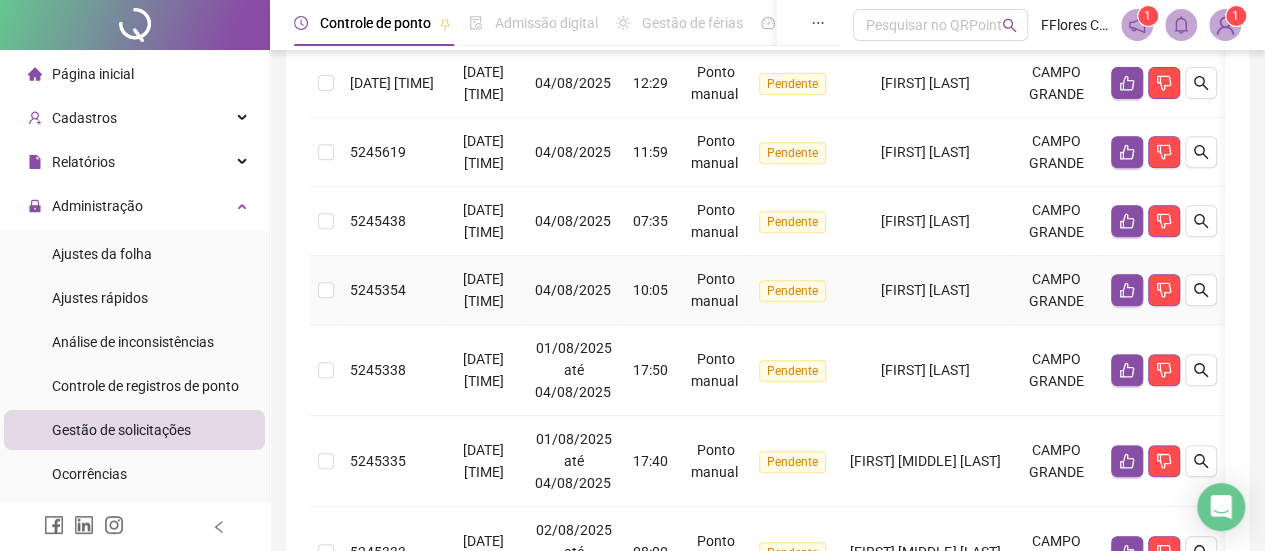 scroll, scrollTop: 263, scrollLeft: 0, axis: vertical 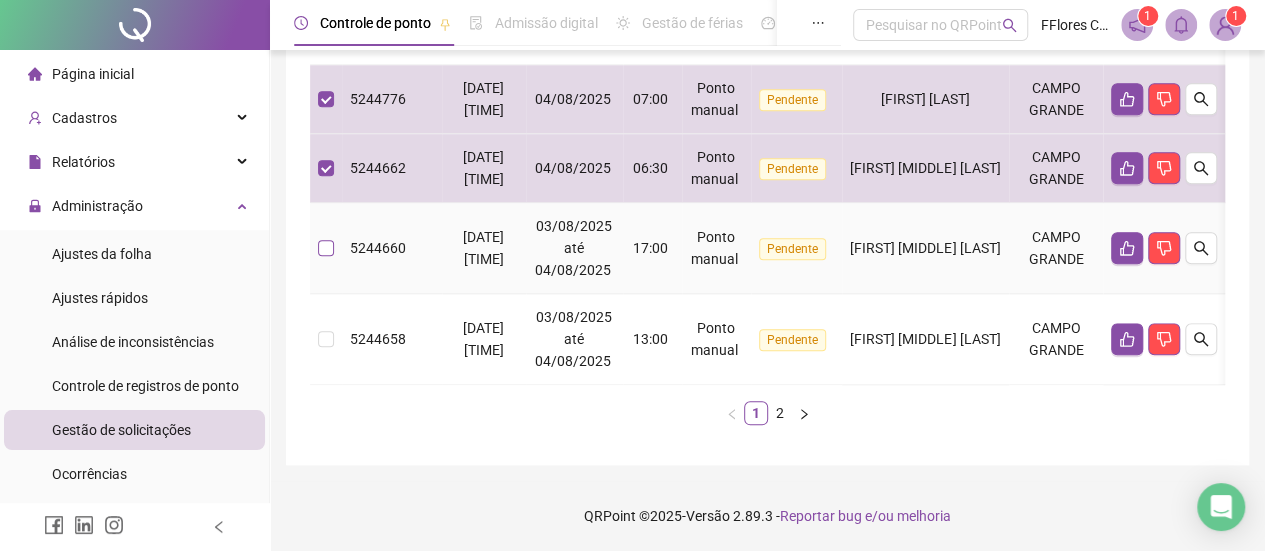 click at bounding box center (326, 248) 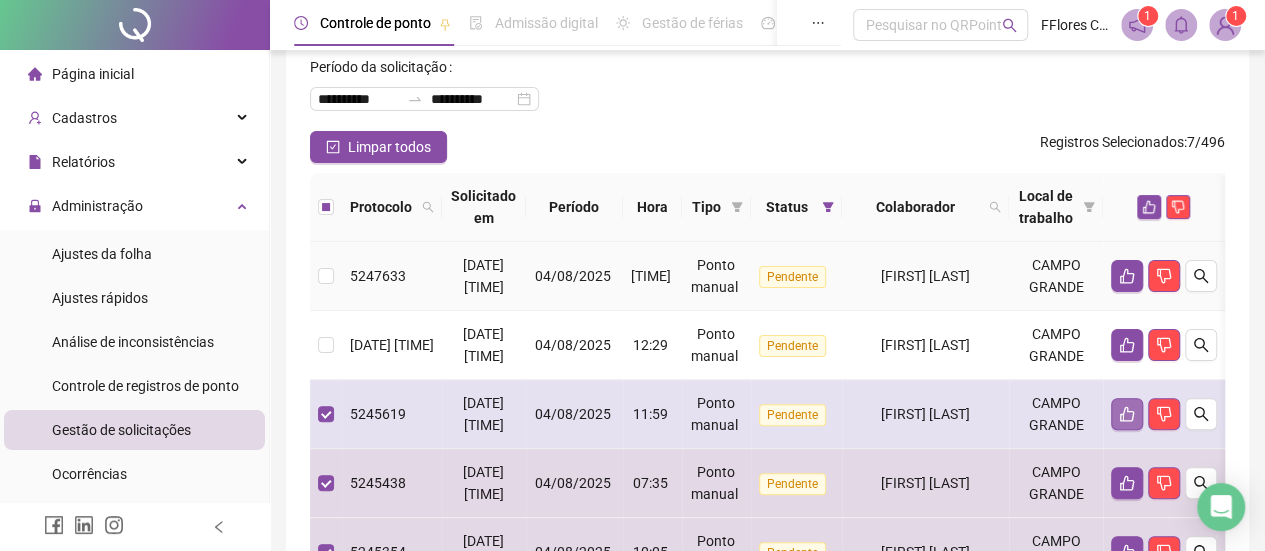 scroll, scrollTop: 200, scrollLeft: 0, axis: vertical 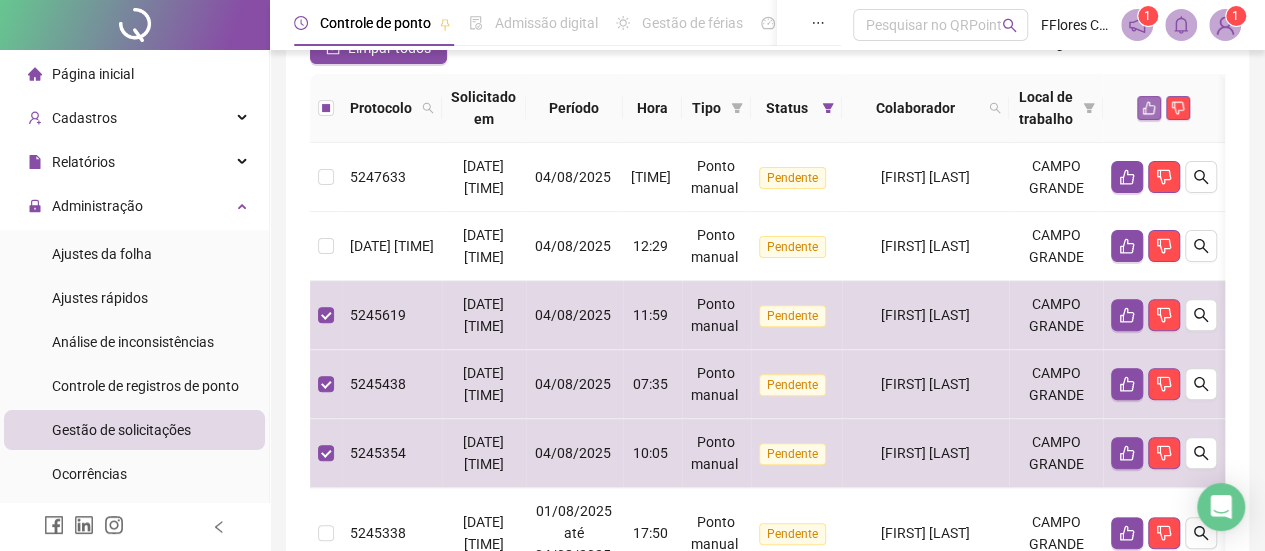 click 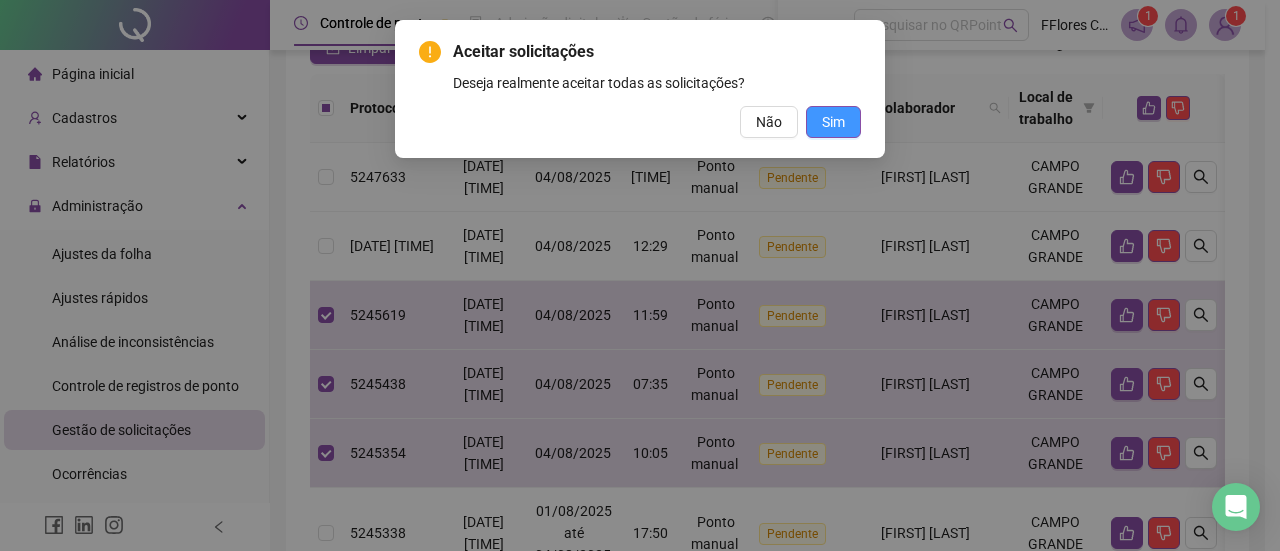 click on "Sim" at bounding box center (833, 122) 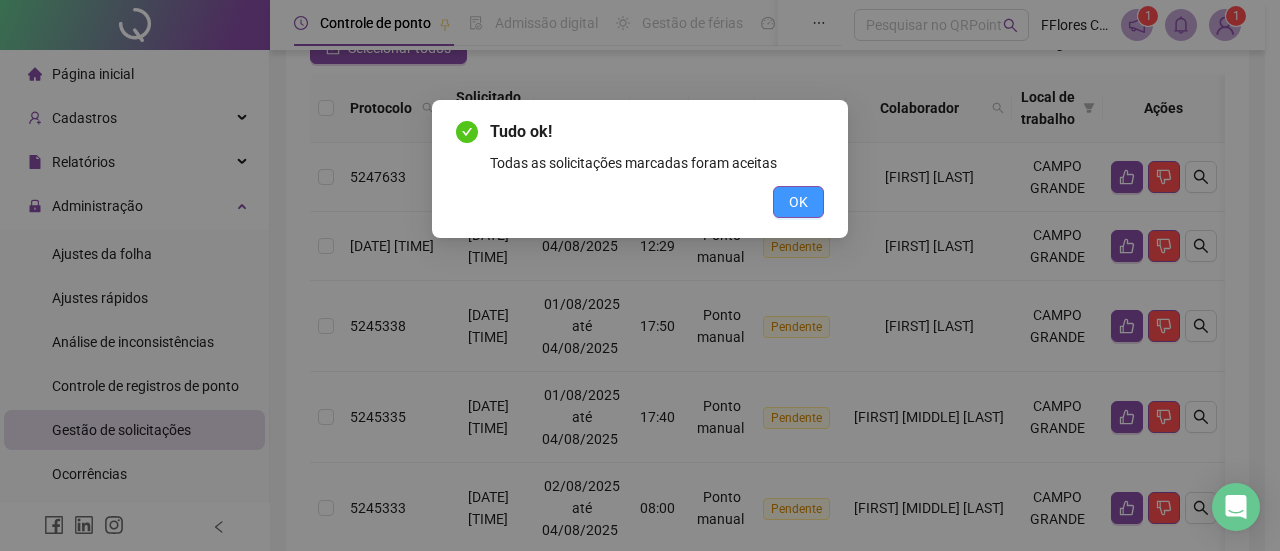 click on "OK" at bounding box center (798, 202) 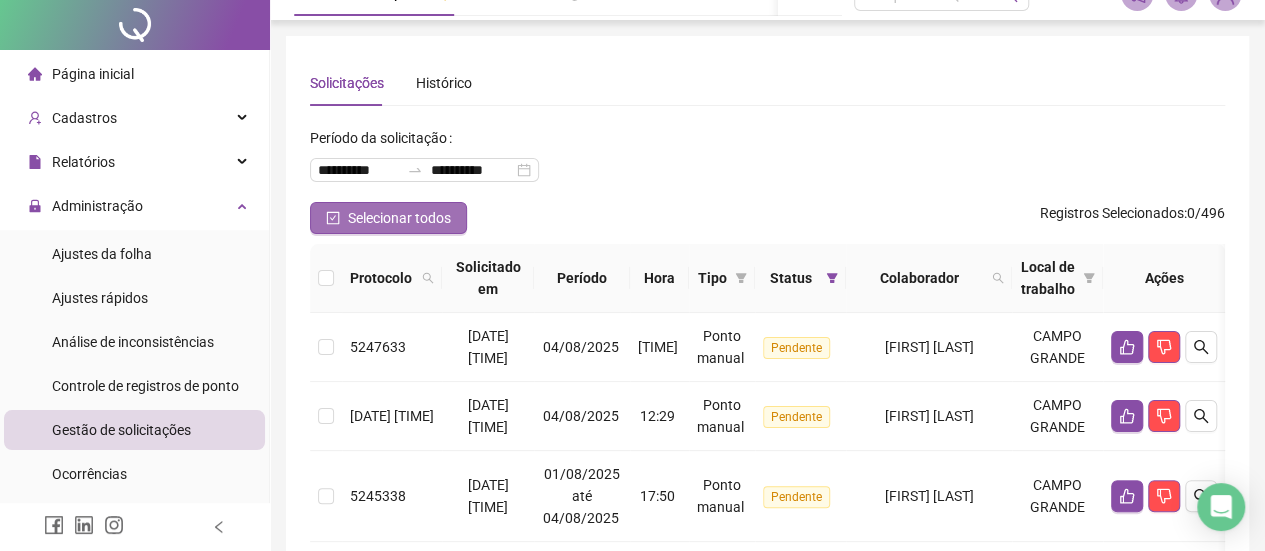 scroll, scrollTop: 0, scrollLeft: 0, axis: both 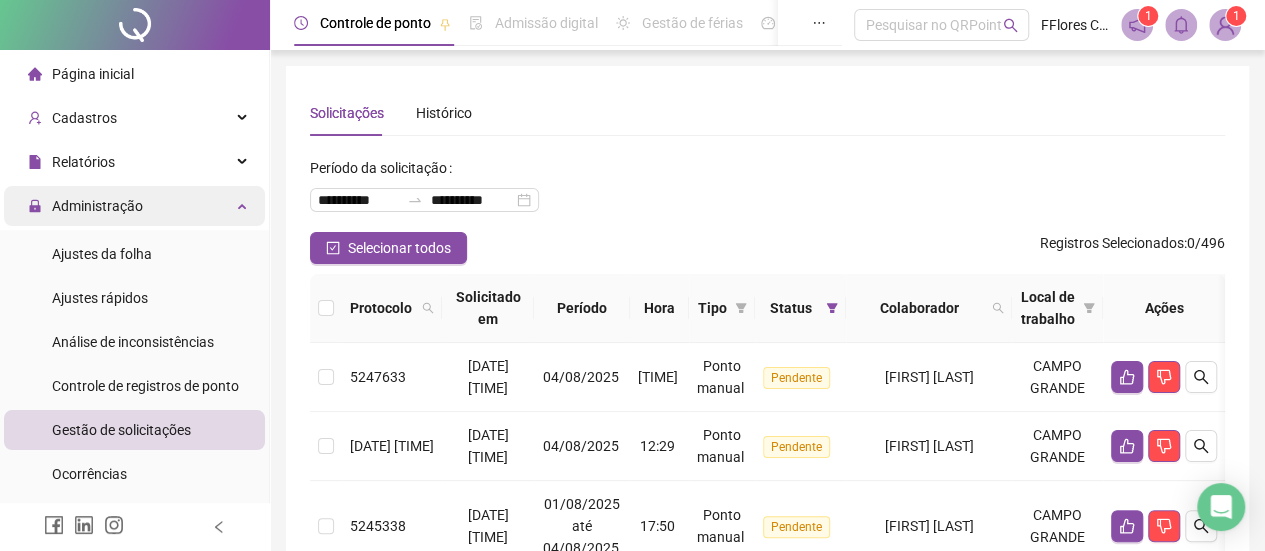 click on "Administração" at bounding box center (97, 206) 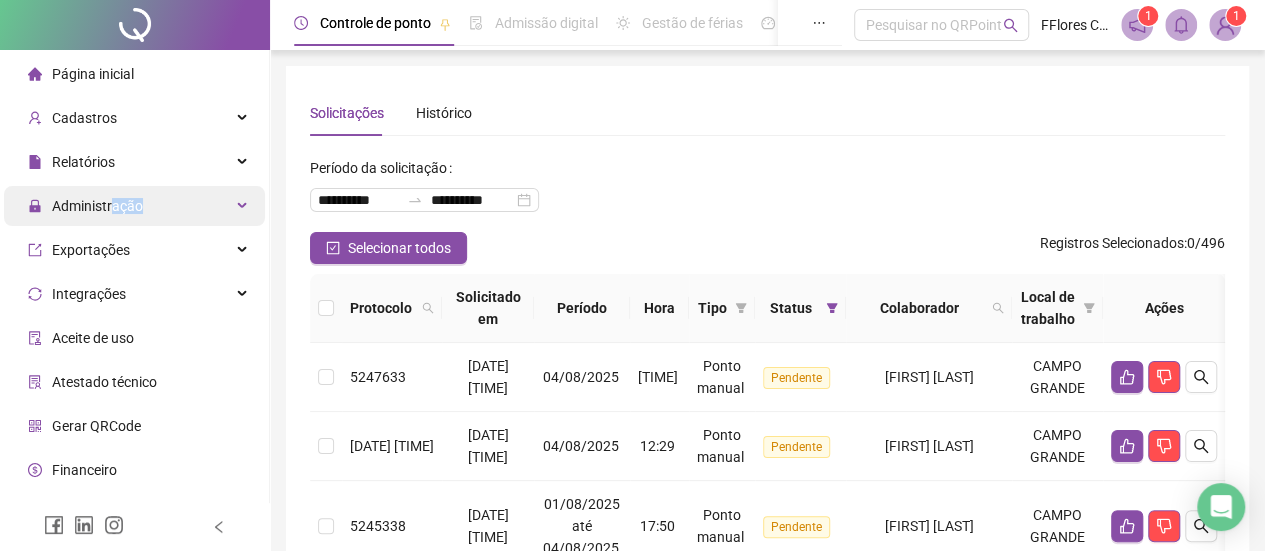 click on "Administração" at bounding box center (85, 206) 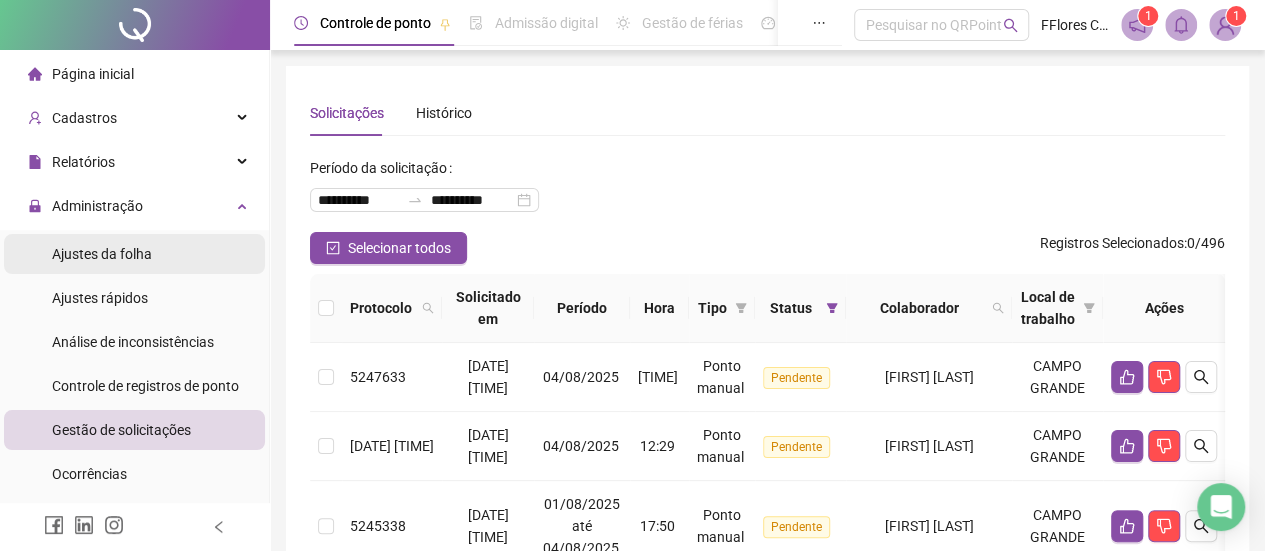 click on "Ajustes da folha" at bounding box center (102, 254) 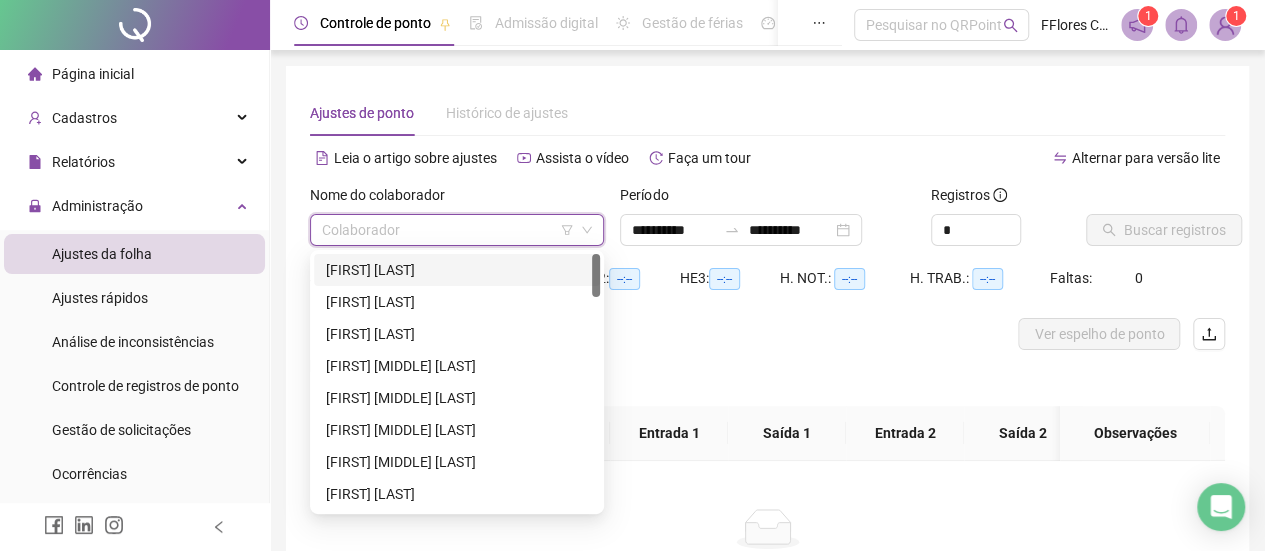 click at bounding box center (448, 230) 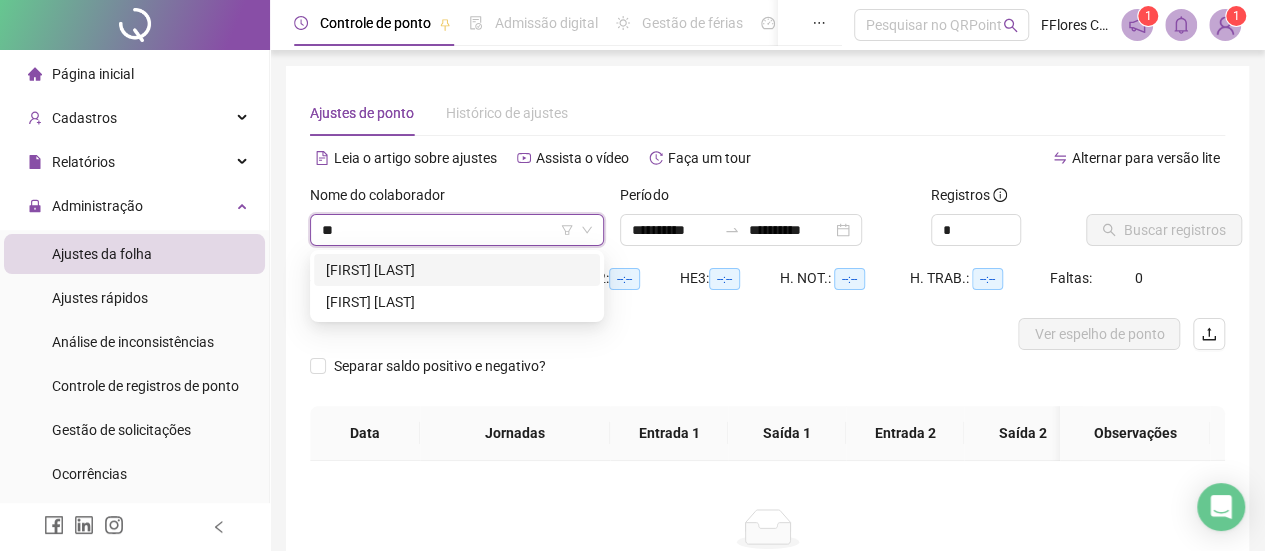 type on "*" 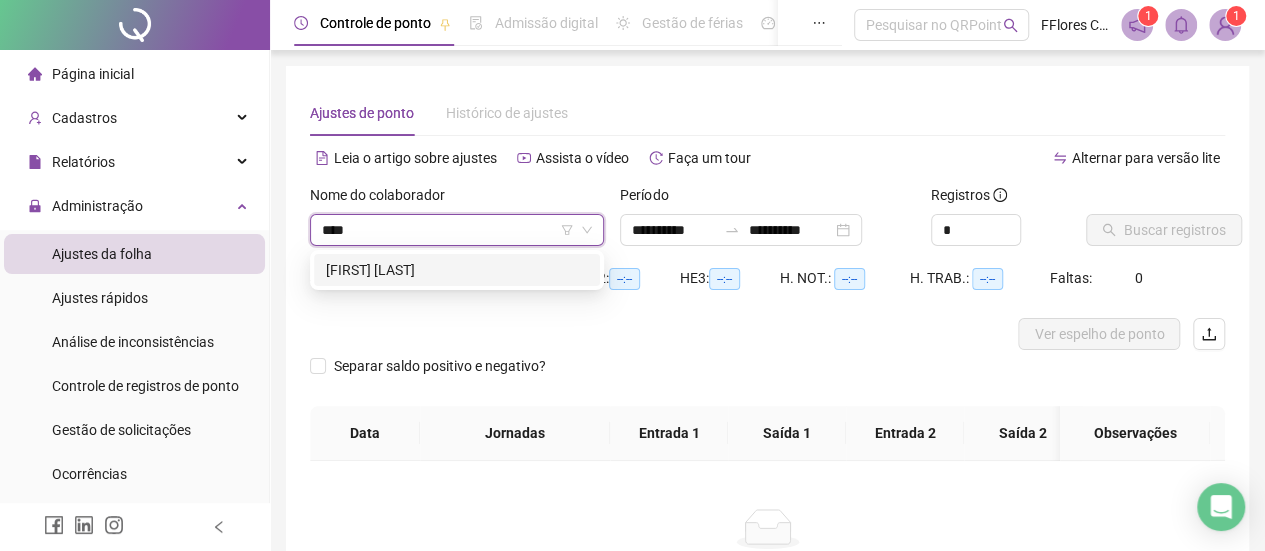 type on "*****" 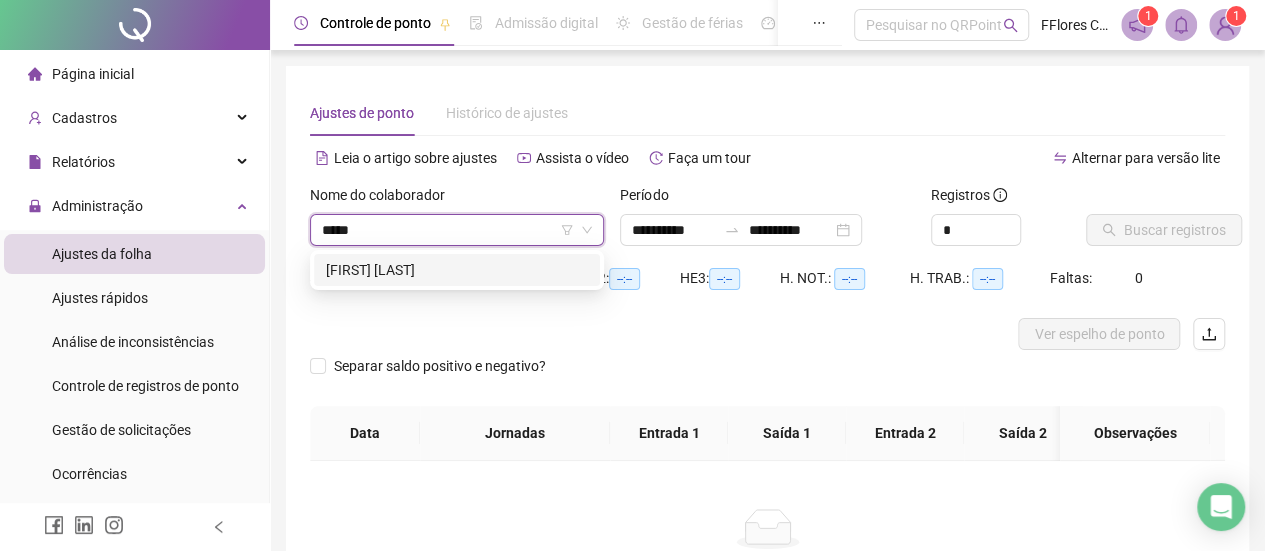 click on "[FIRST] [LAST]" at bounding box center [457, 270] 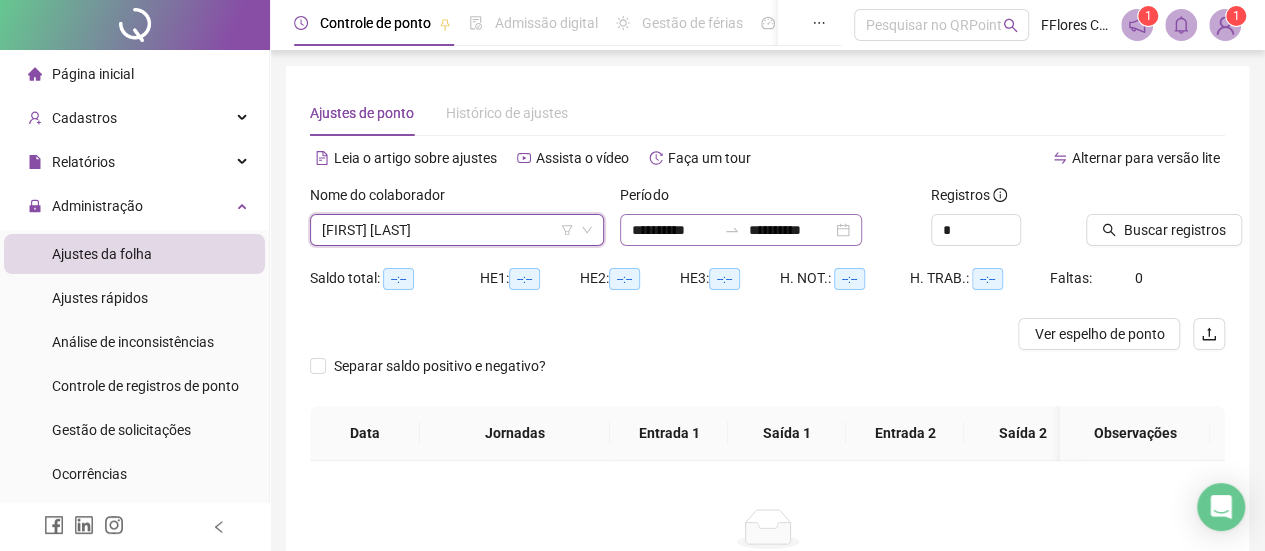 click on "**********" at bounding box center (741, 230) 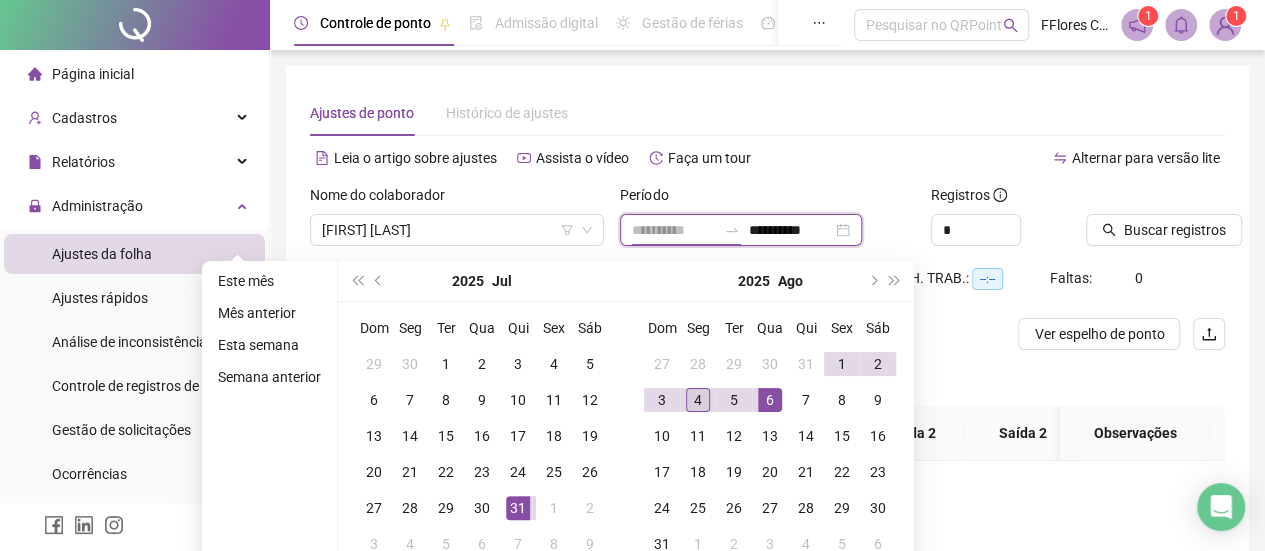 type on "**********" 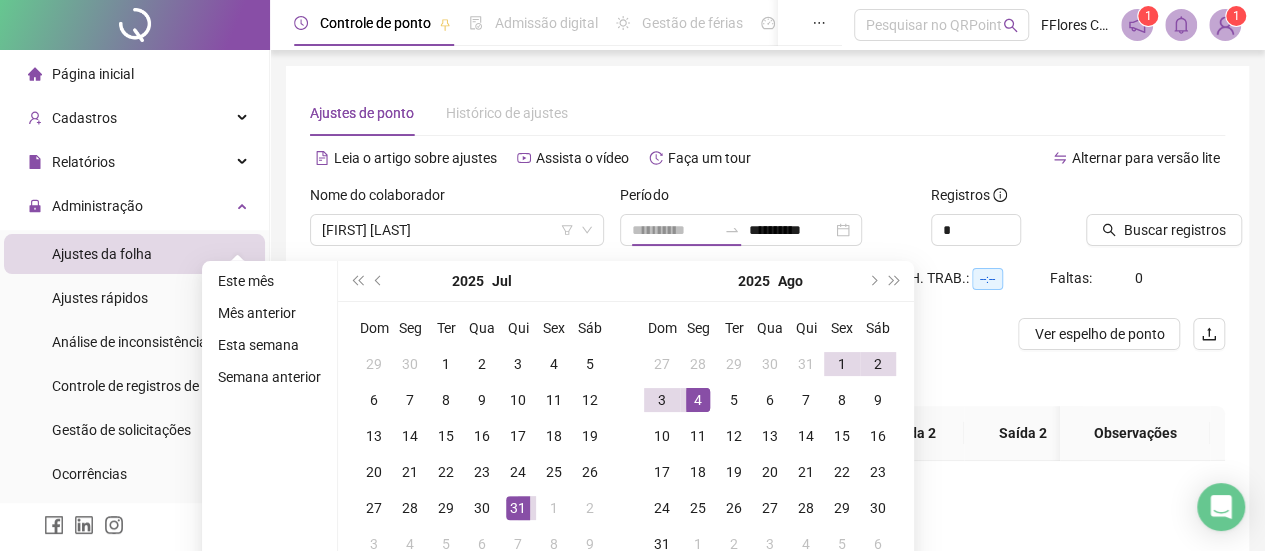 click on "4" at bounding box center (698, 400) 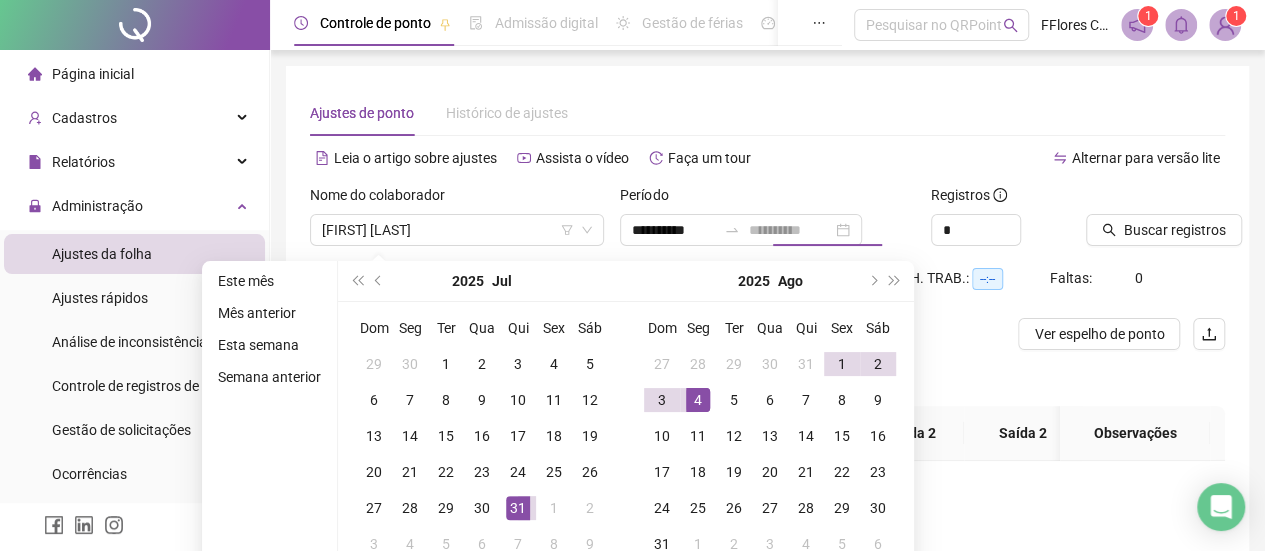 click on "4" at bounding box center [698, 400] 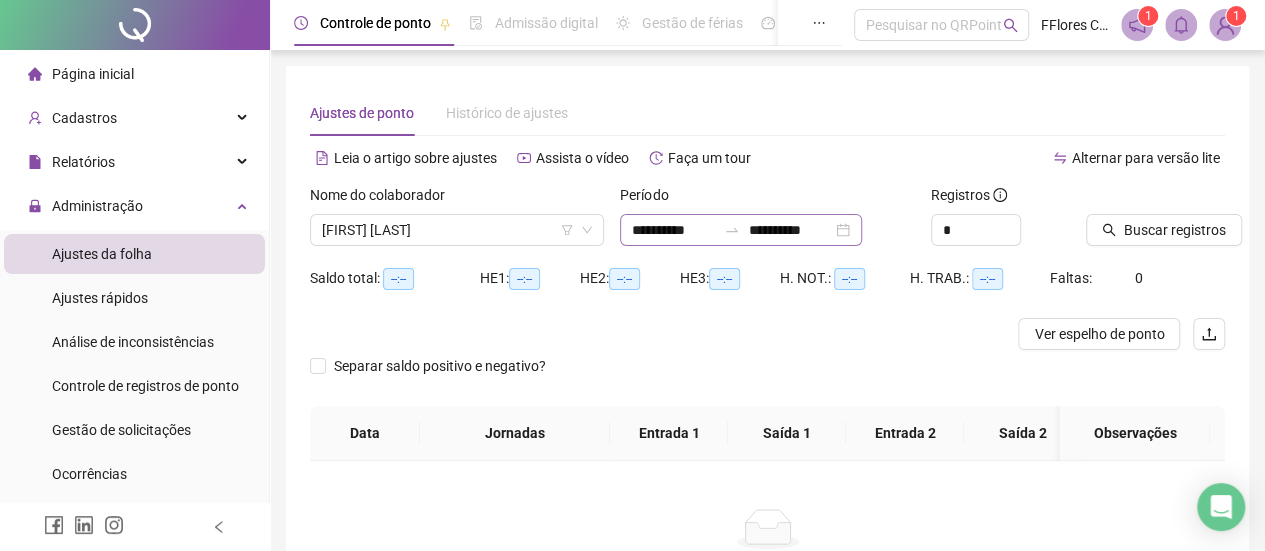 click on "**********" at bounding box center (741, 230) 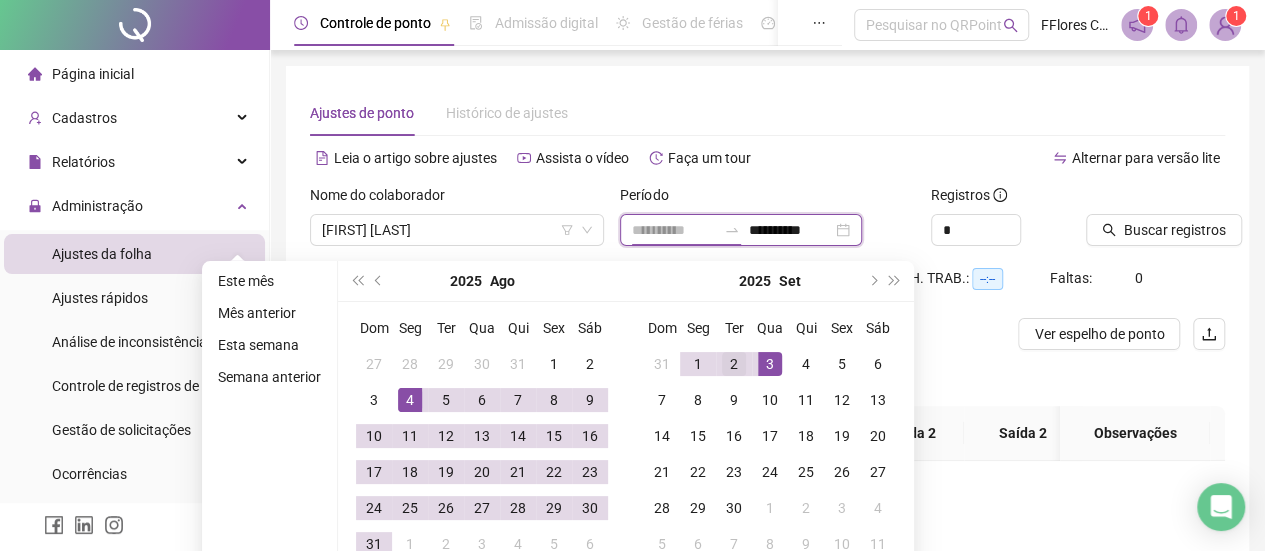 type on "**********" 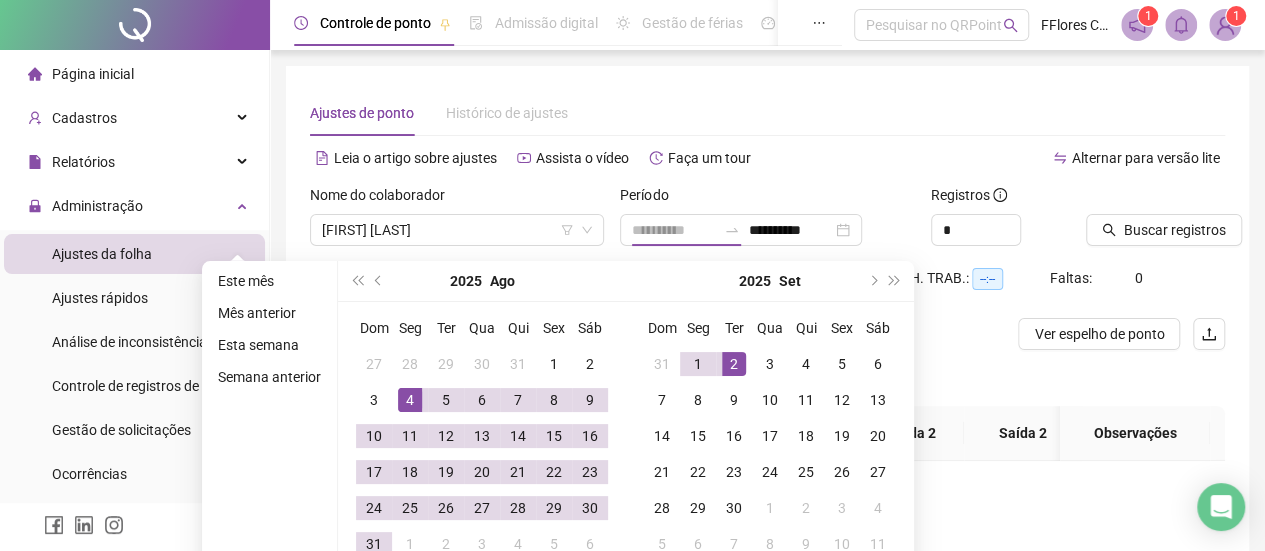 click on "2" at bounding box center (734, 364) 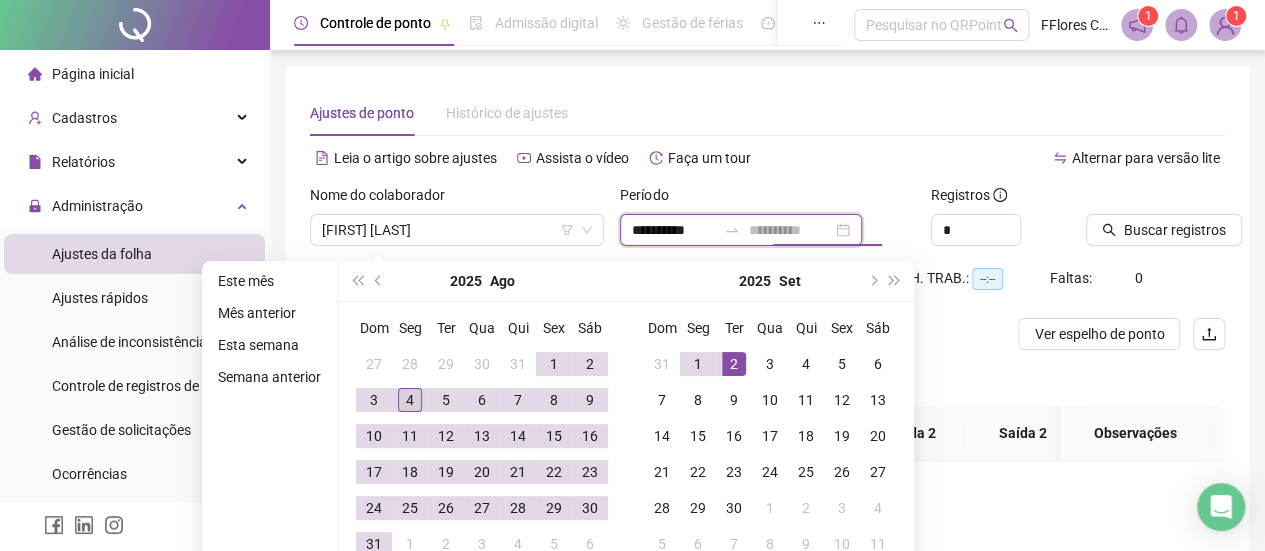 type on "**********" 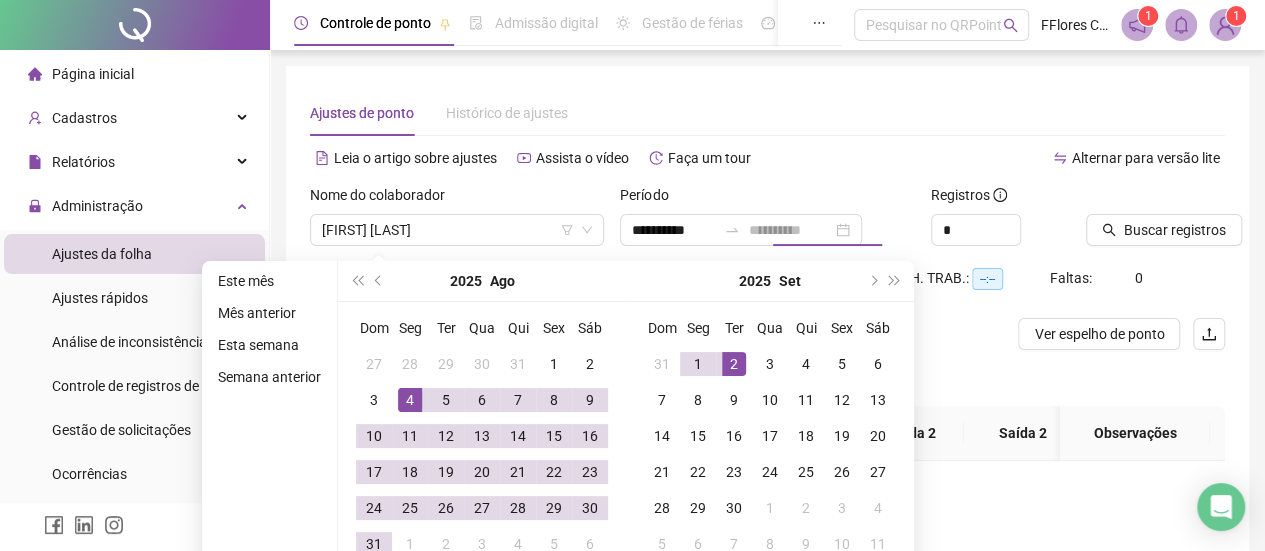 click on "4" at bounding box center [410, 400] 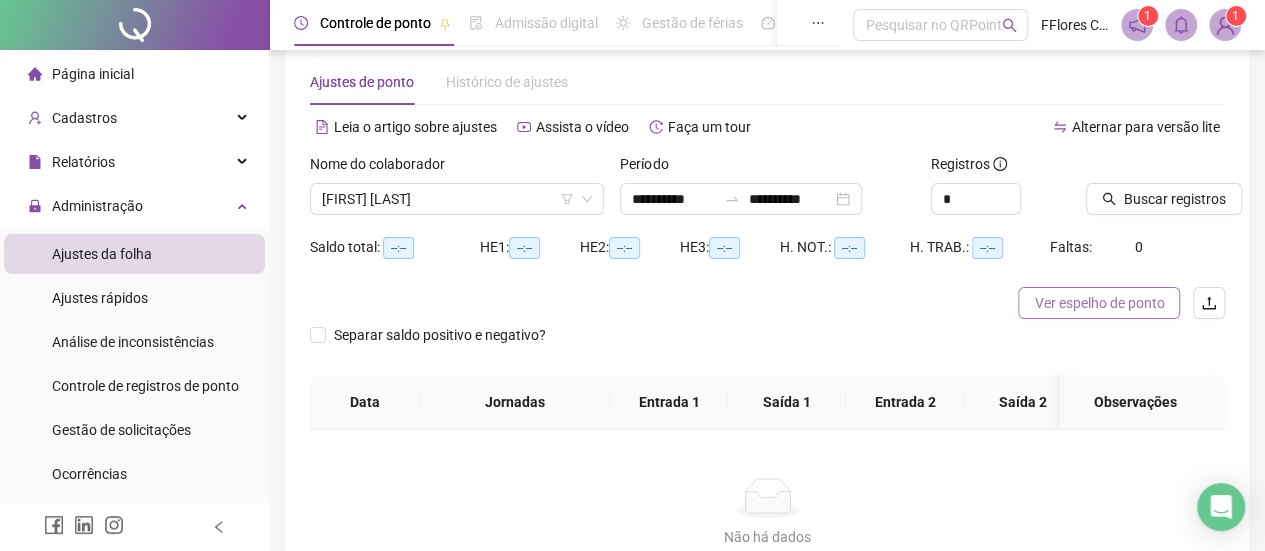 scroll, scrollTop: 0, scrollLeft: 0, axis: both 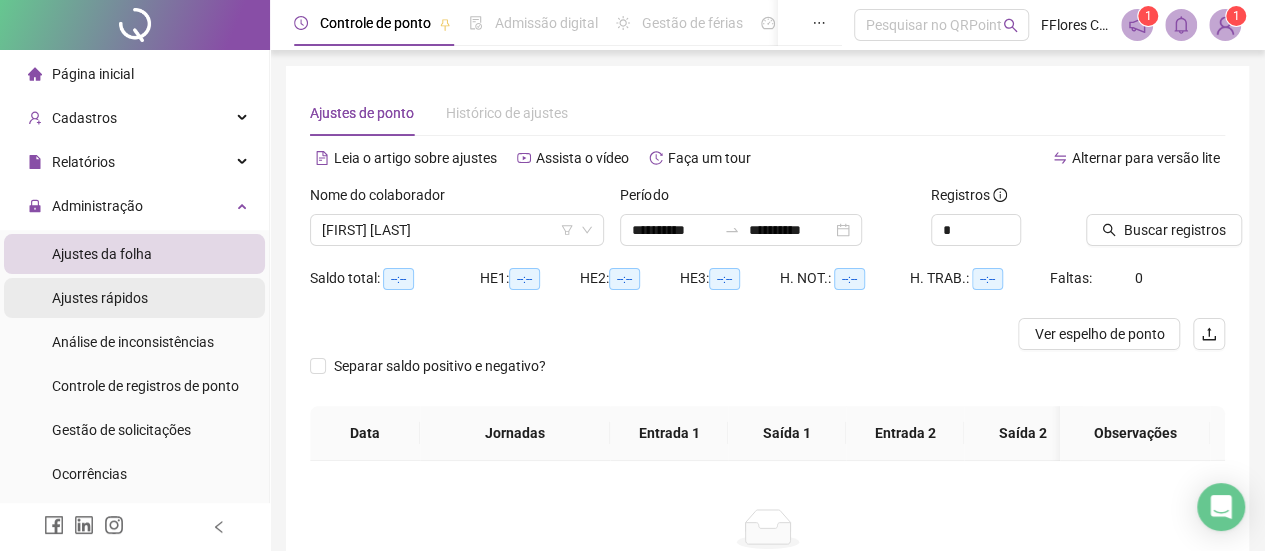 click on "Ajustes rápidos" at bounding box center [100, 298] 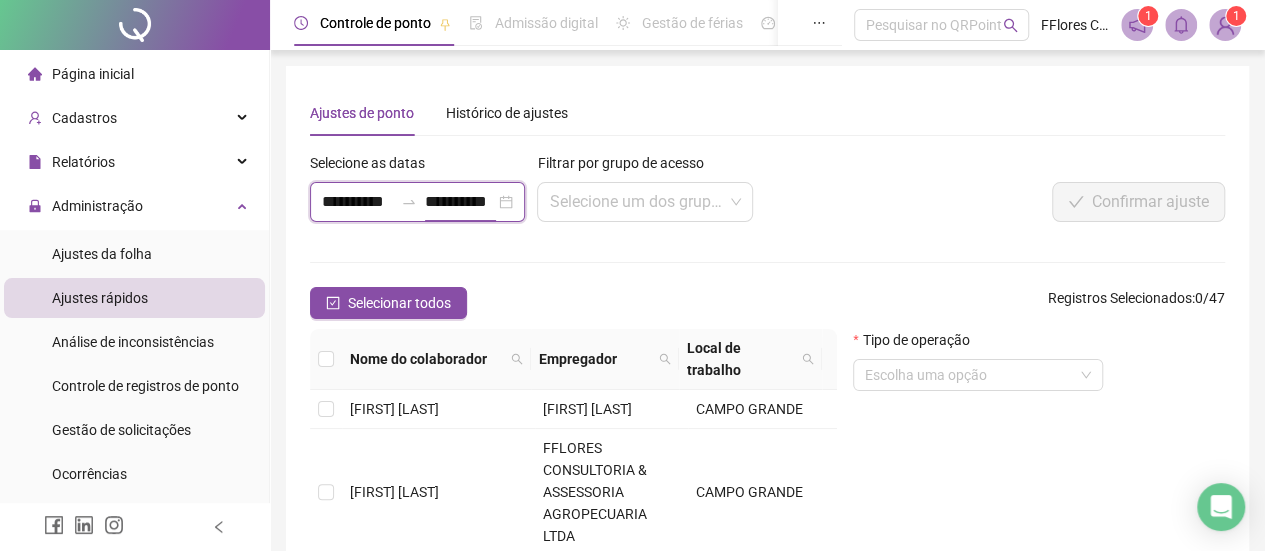 click on "**********" at bounding box center [460, 202] 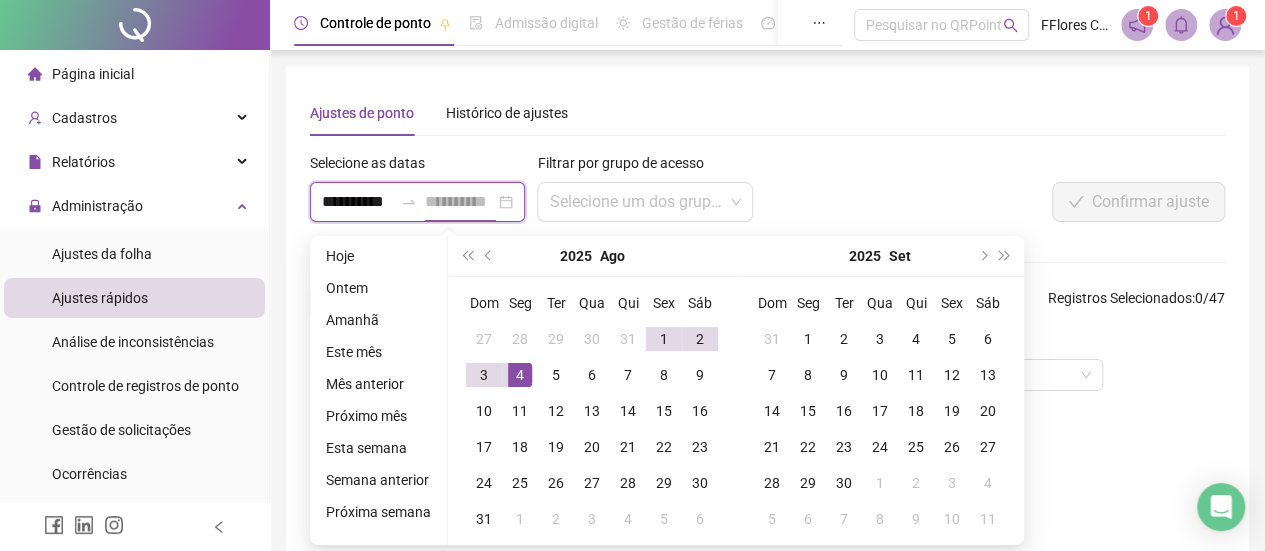 type on "**********" 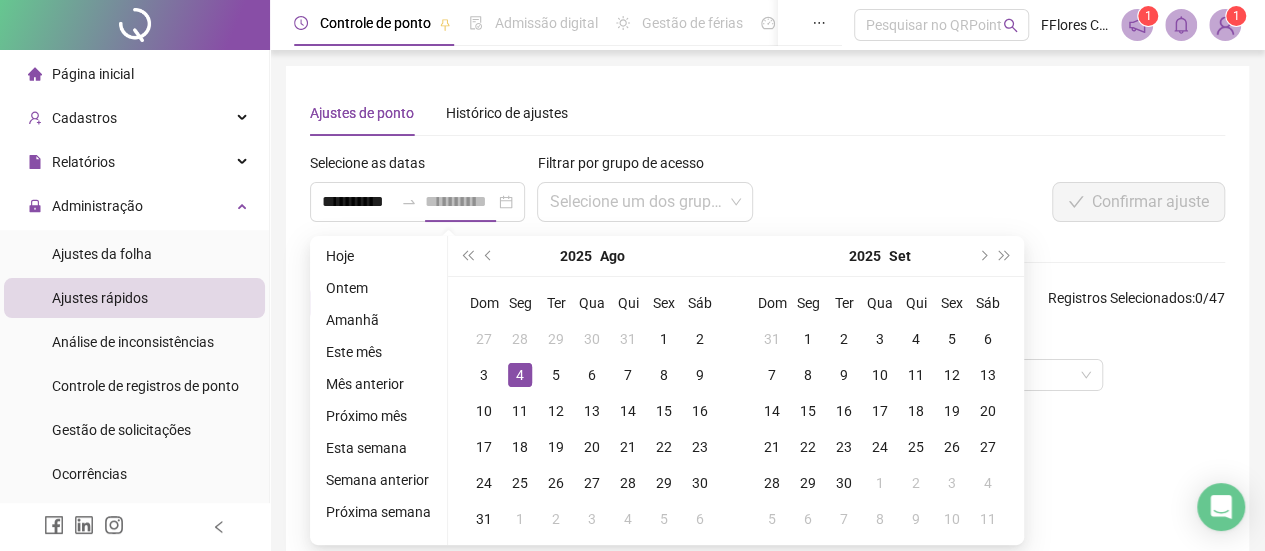 click on "4" at bounding box center [520, 375] 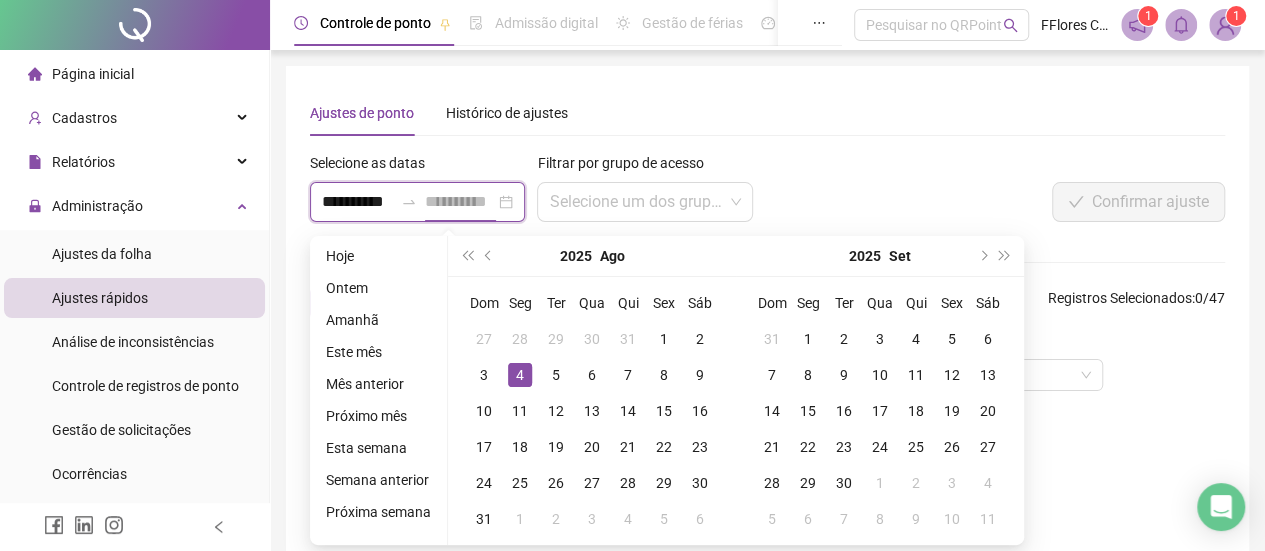 scroll, scrollTop: 0, scrollLeft: 10, axis: horizontal 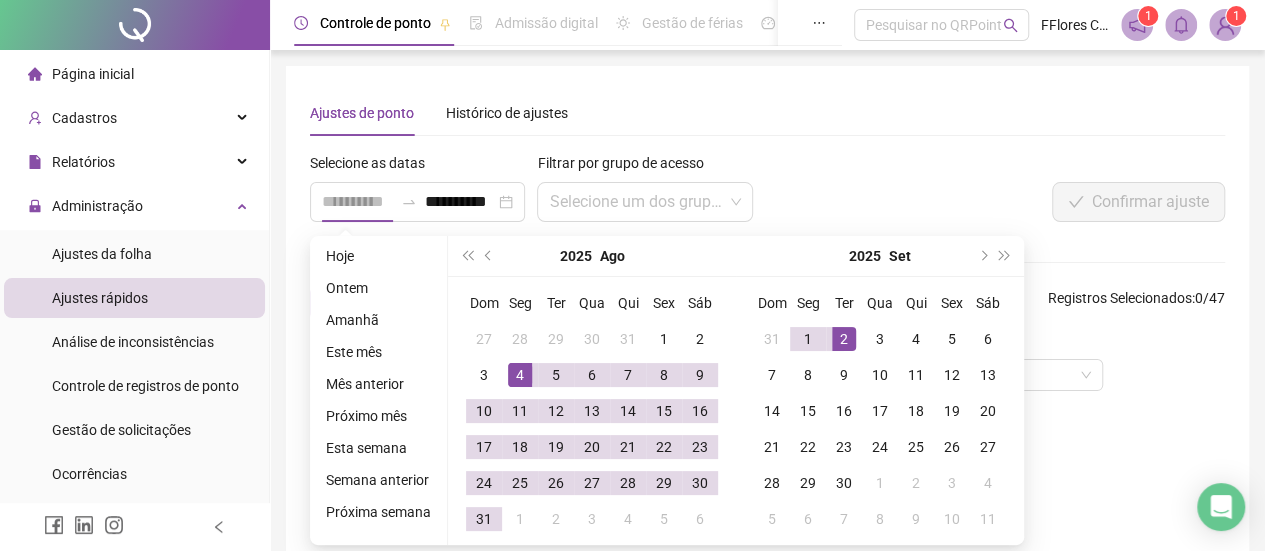 click on "2" at bounding box center [844, 339] 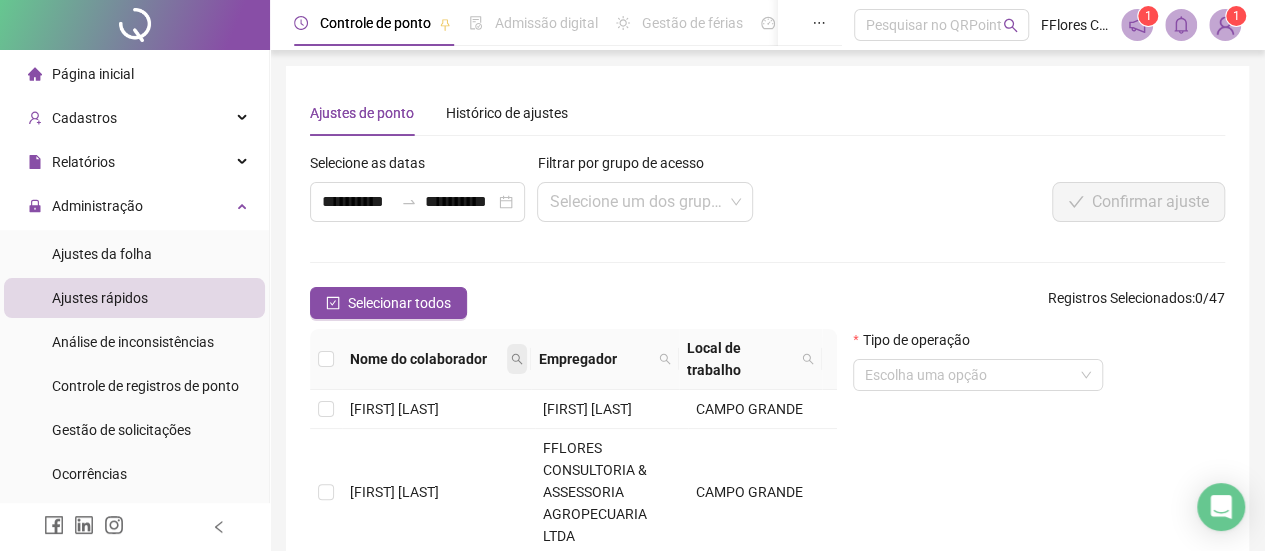 click 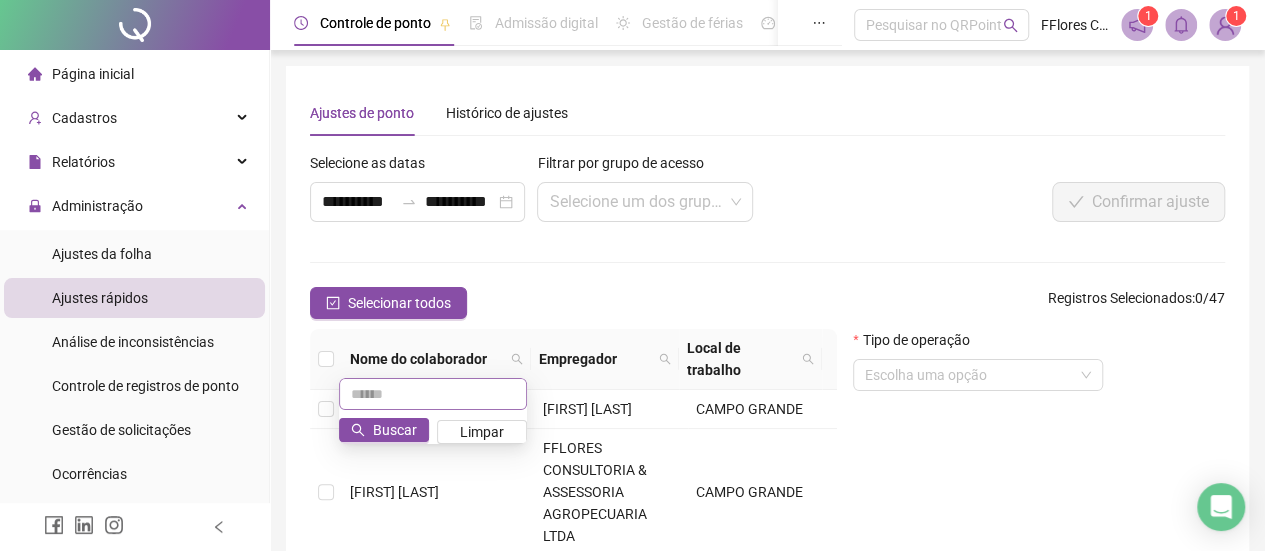 click at bounding box center [433, 394] 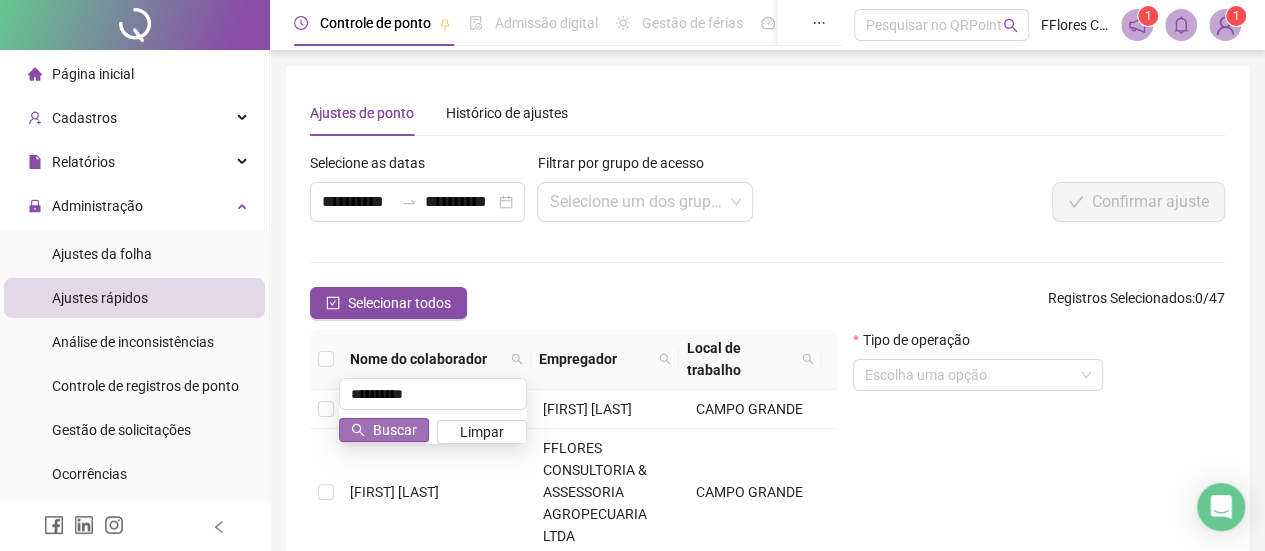 click on "Buscar" at bounding box center [395, 430] 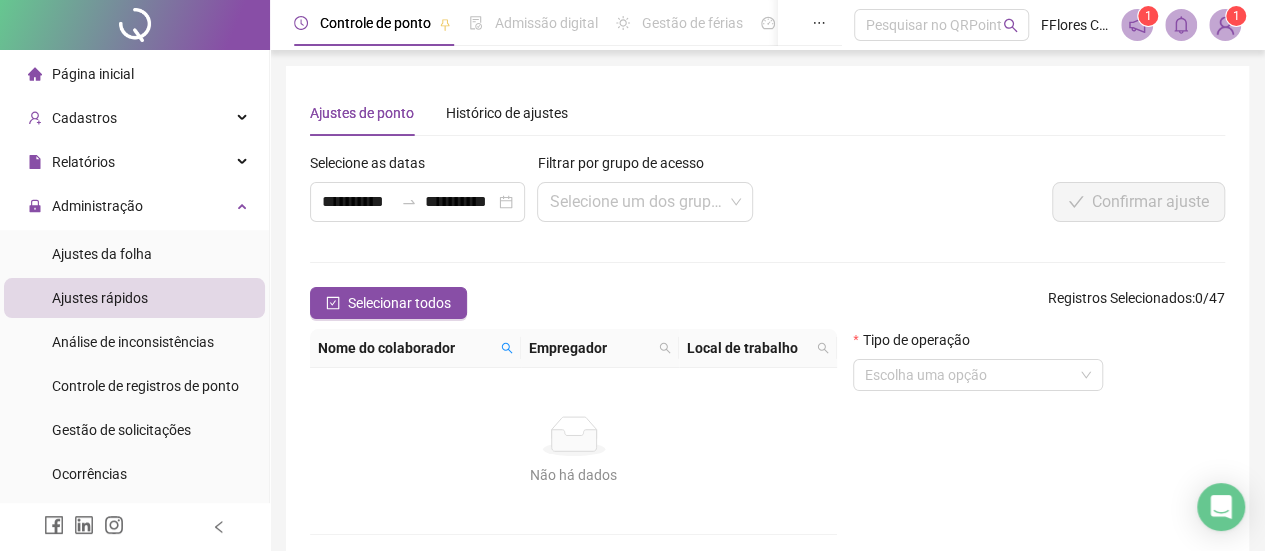 drag, startPoint x: 504, startPoint y: 345, endPoint x: 644, endPoint y: 358, distance: 140.60228 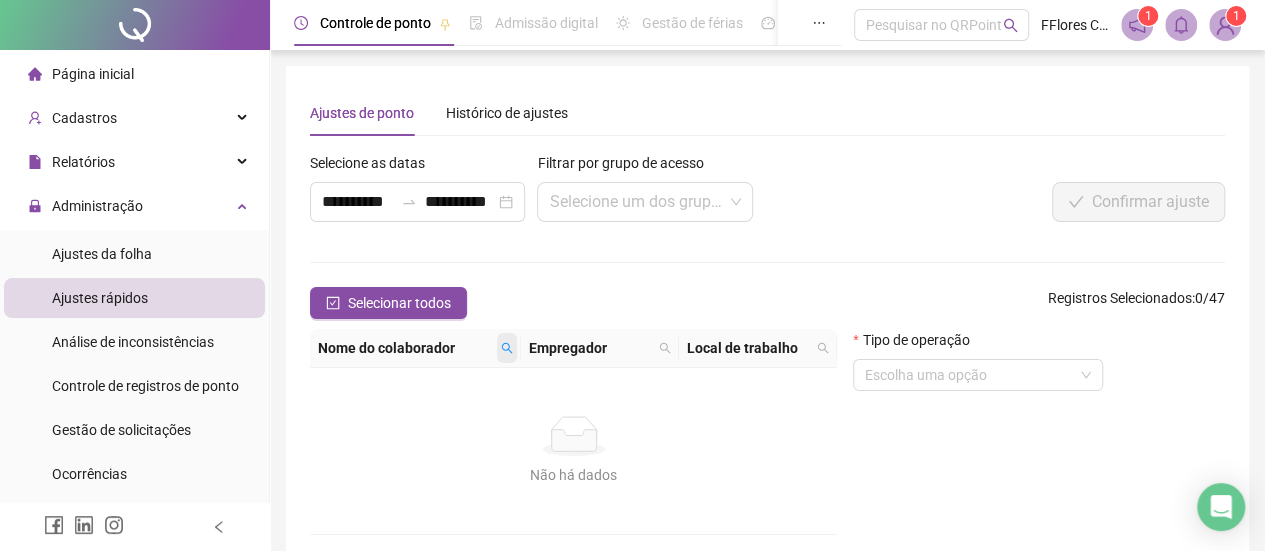 click 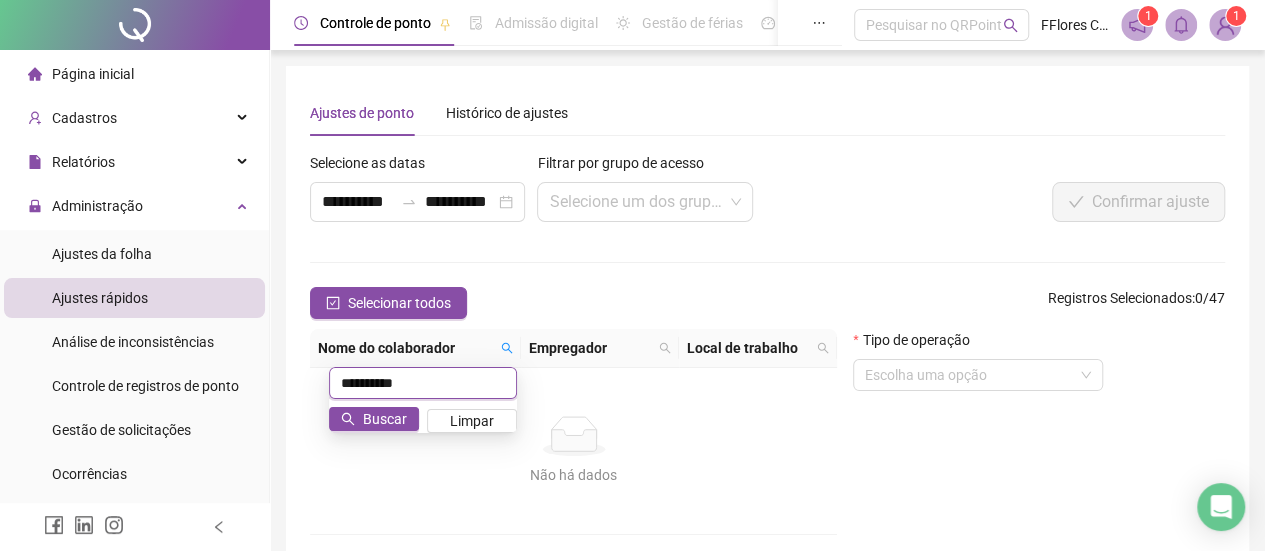 click on "**********" at bounding box center (423, 383) 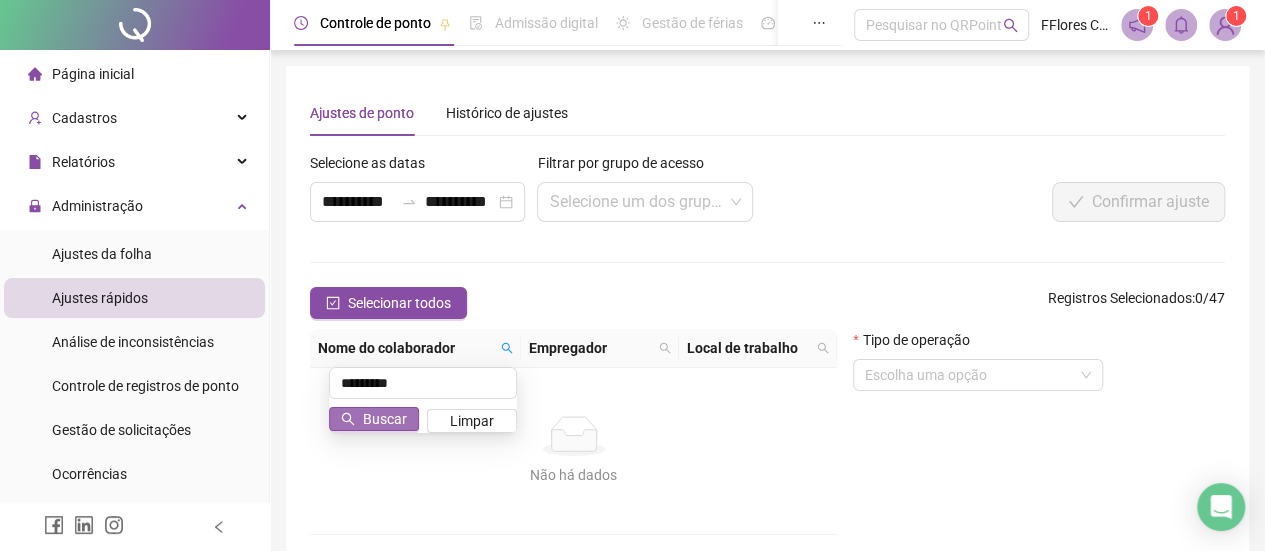 click on "Buscar" at bounding box center (385, 419) 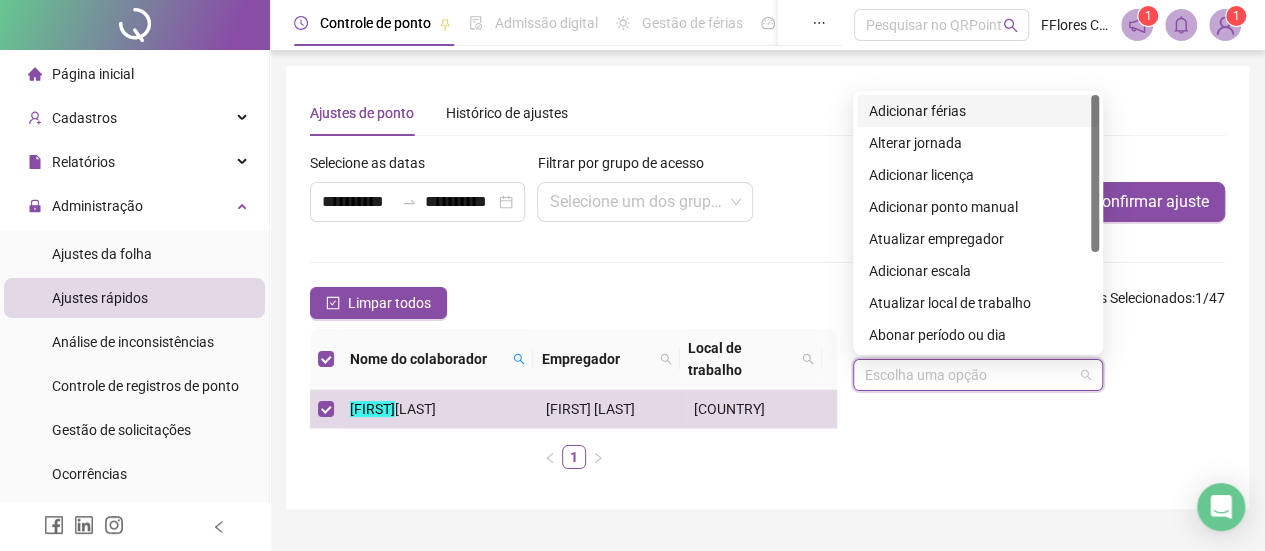 click at bounding box center [969, 375] 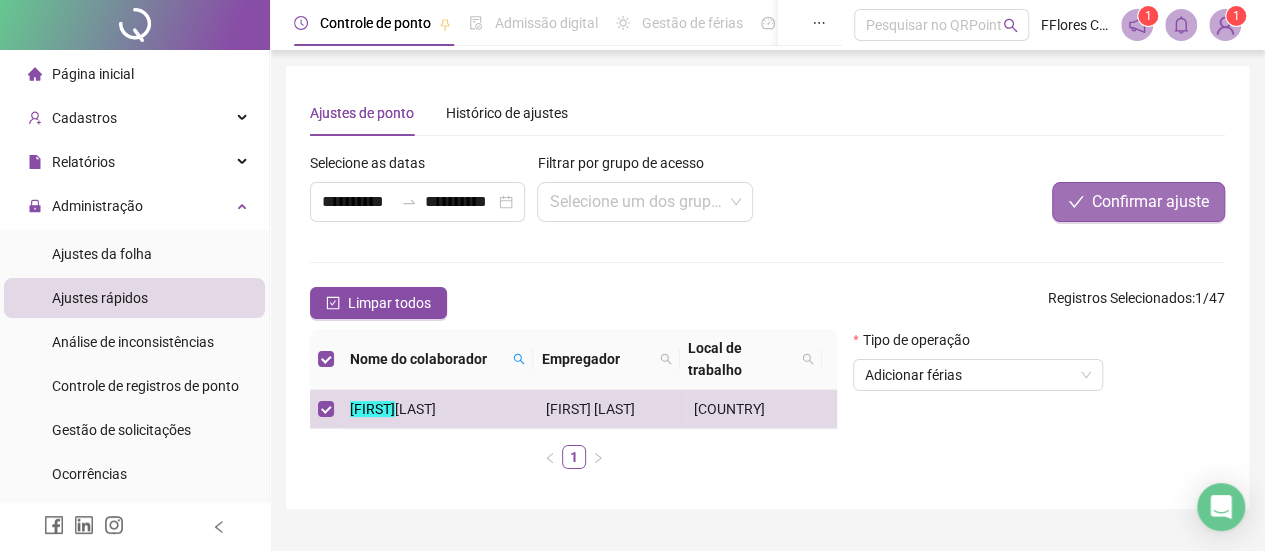 click on "Confirmar ajuste" at bounding box center [1150, 202] 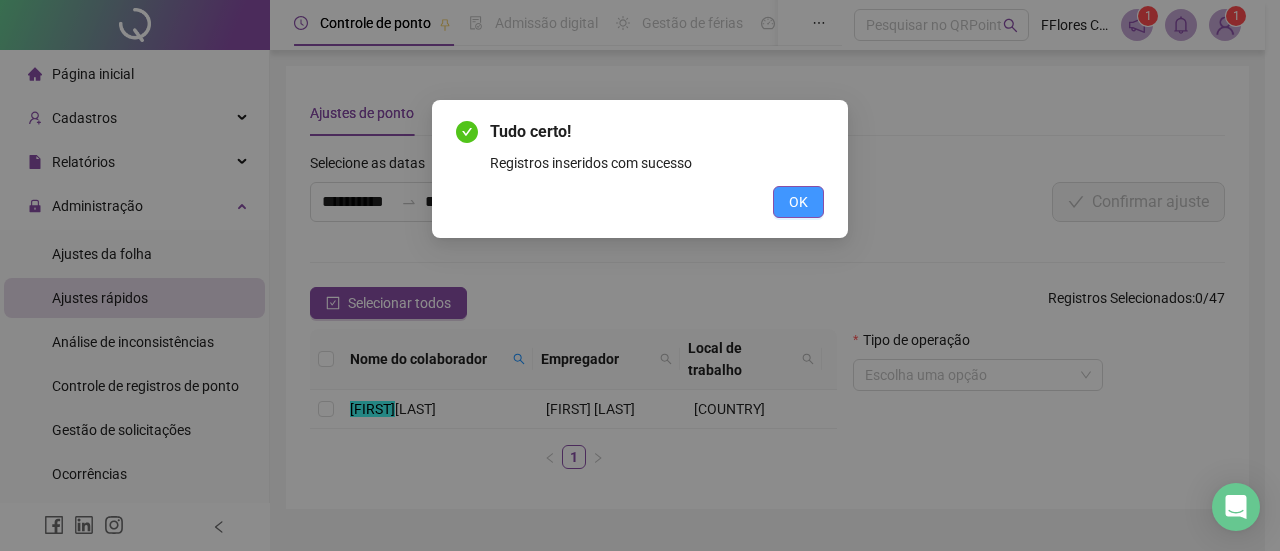 click on "OK" at bounding box center (798, 202) 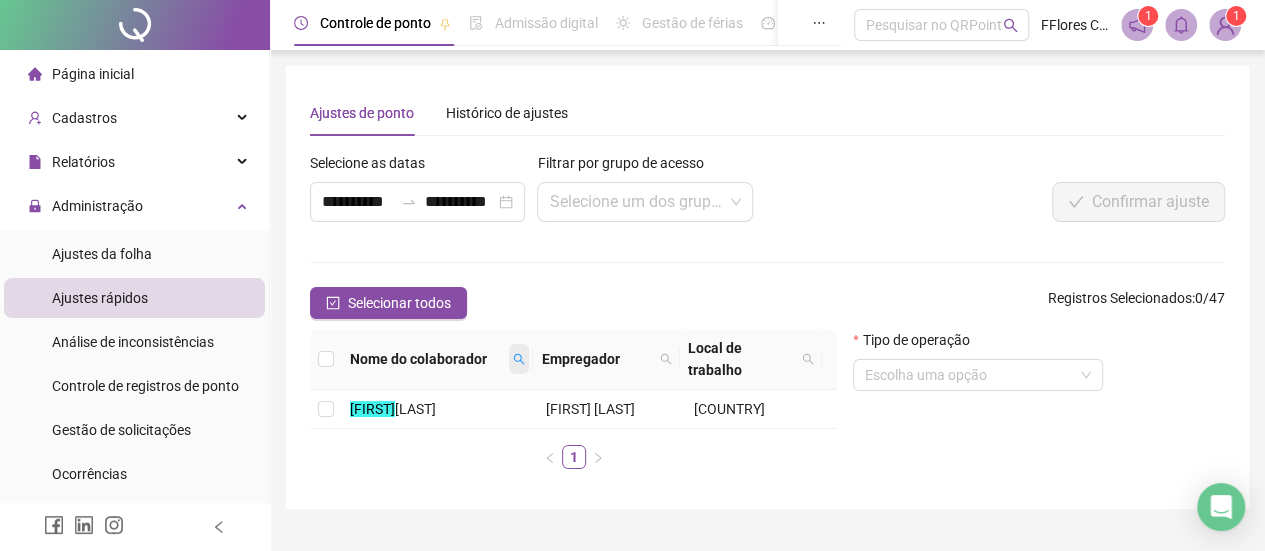 click 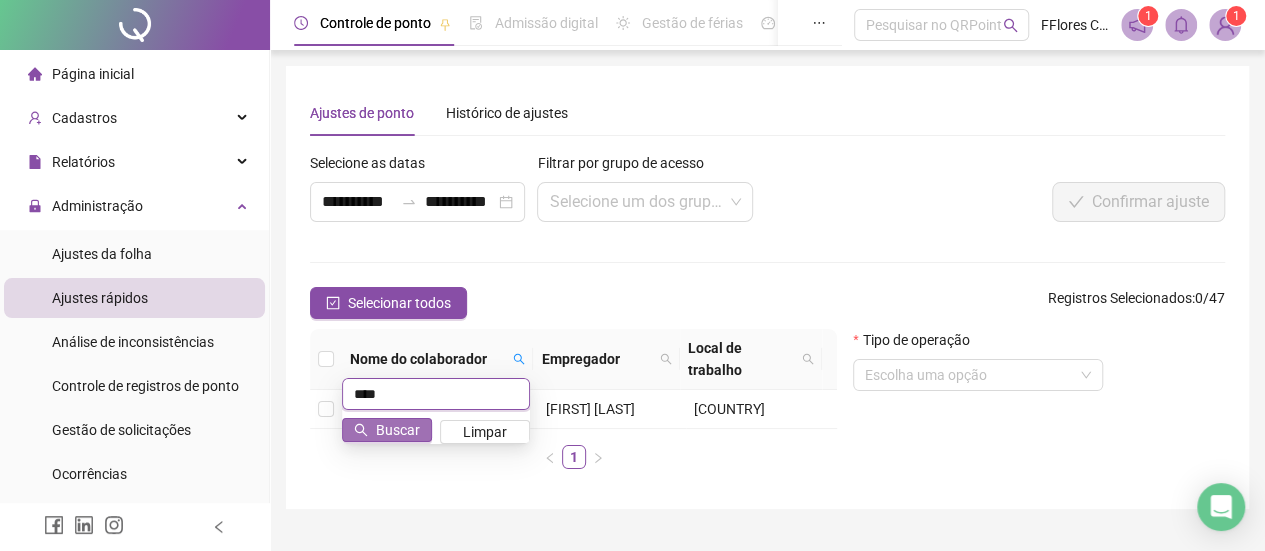 type on "****" 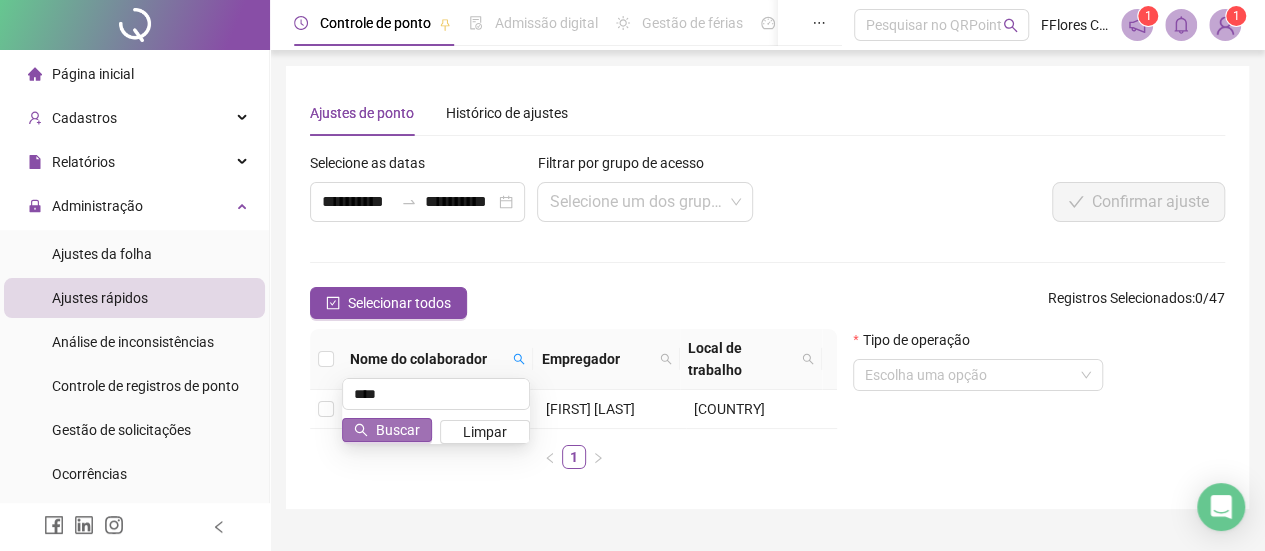 click 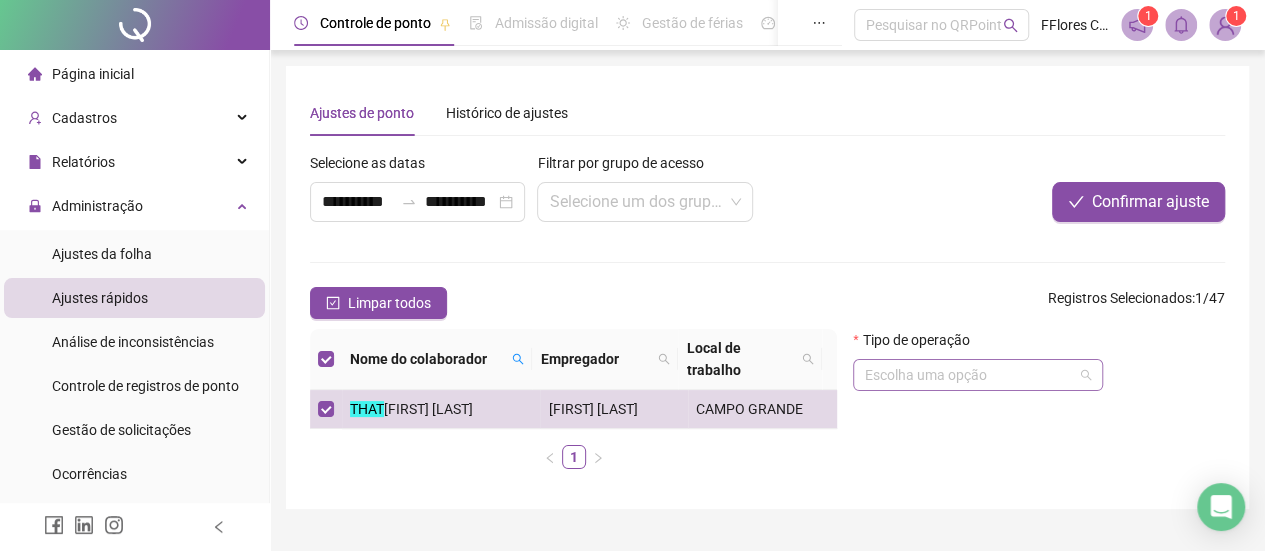 click at bounding box center [969, 375] 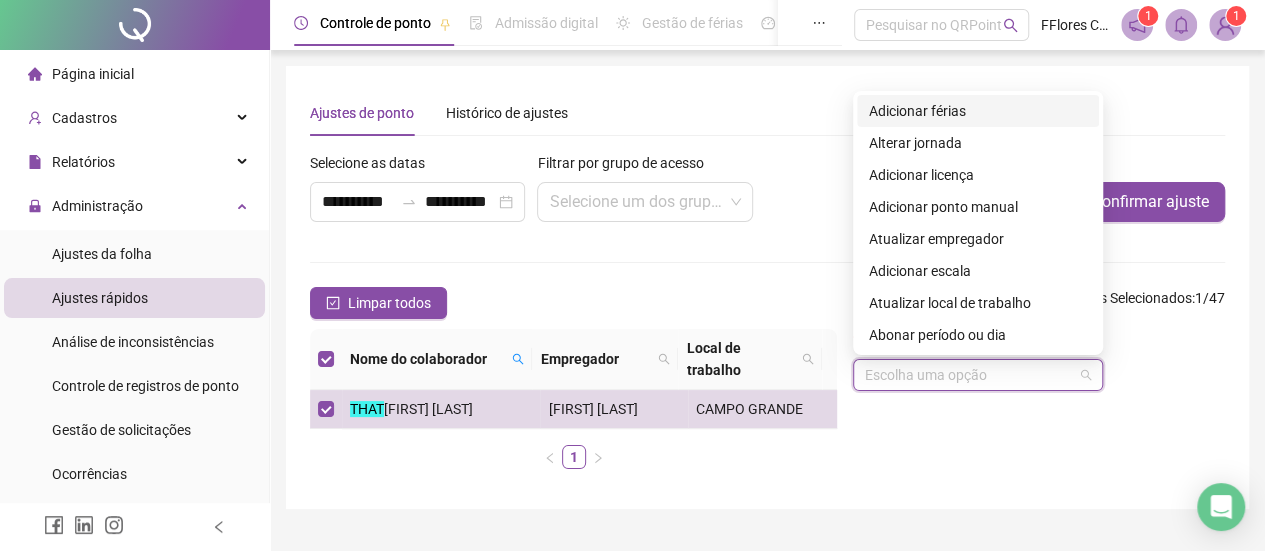 click on "Adicionar férias" at bounding box center (978, 111) 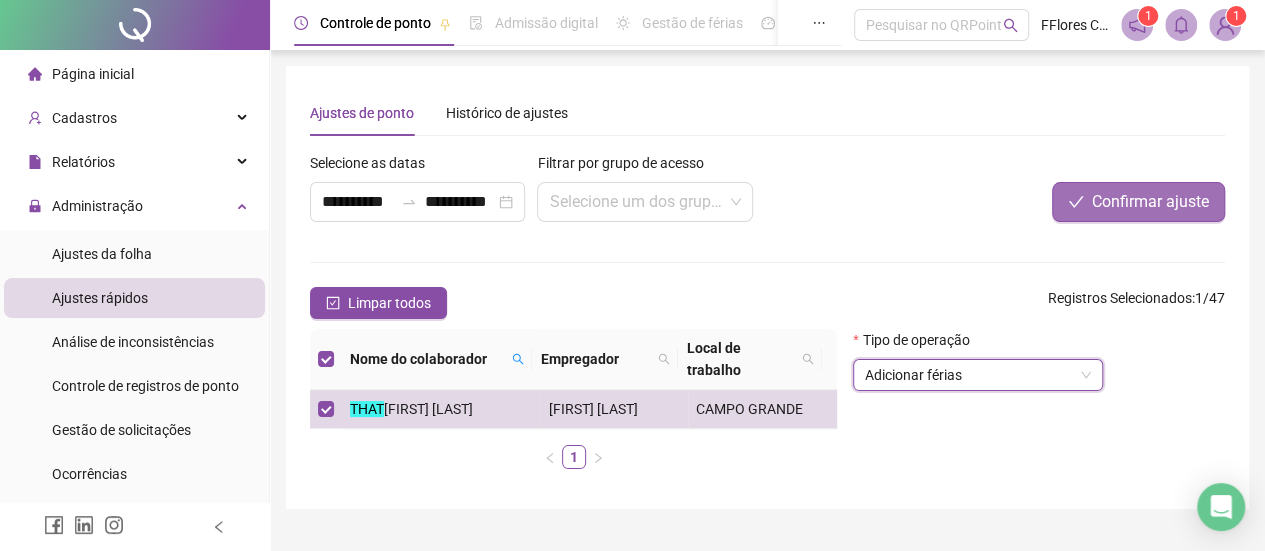 click on "Confirmar ajuste" at bounding box center [1150, 202] 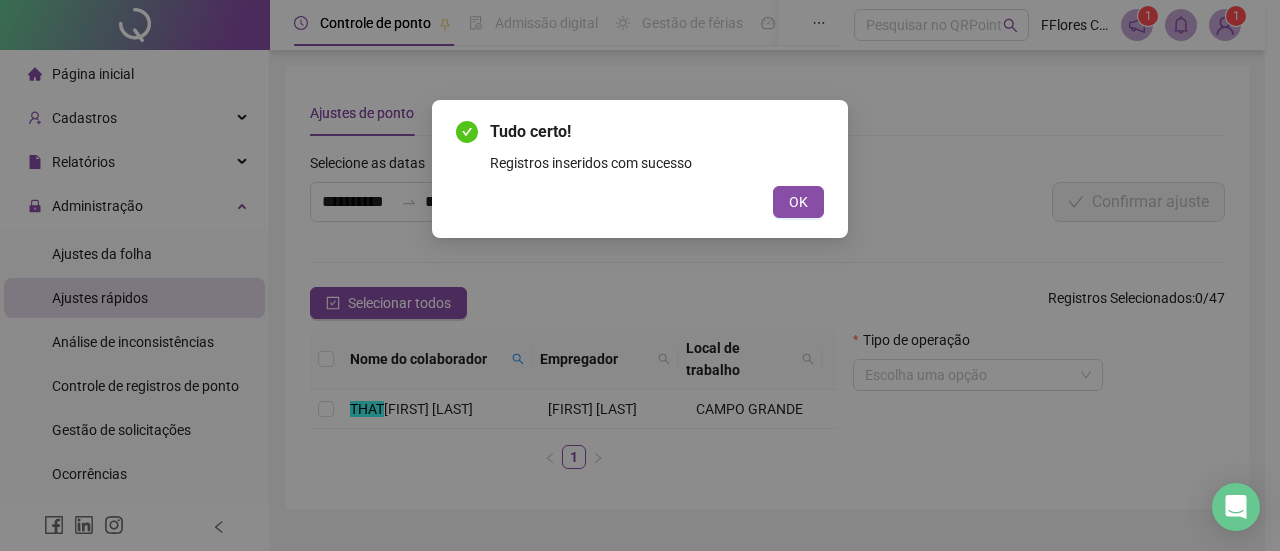 click on "OK" at bounding box center (798, 202) 